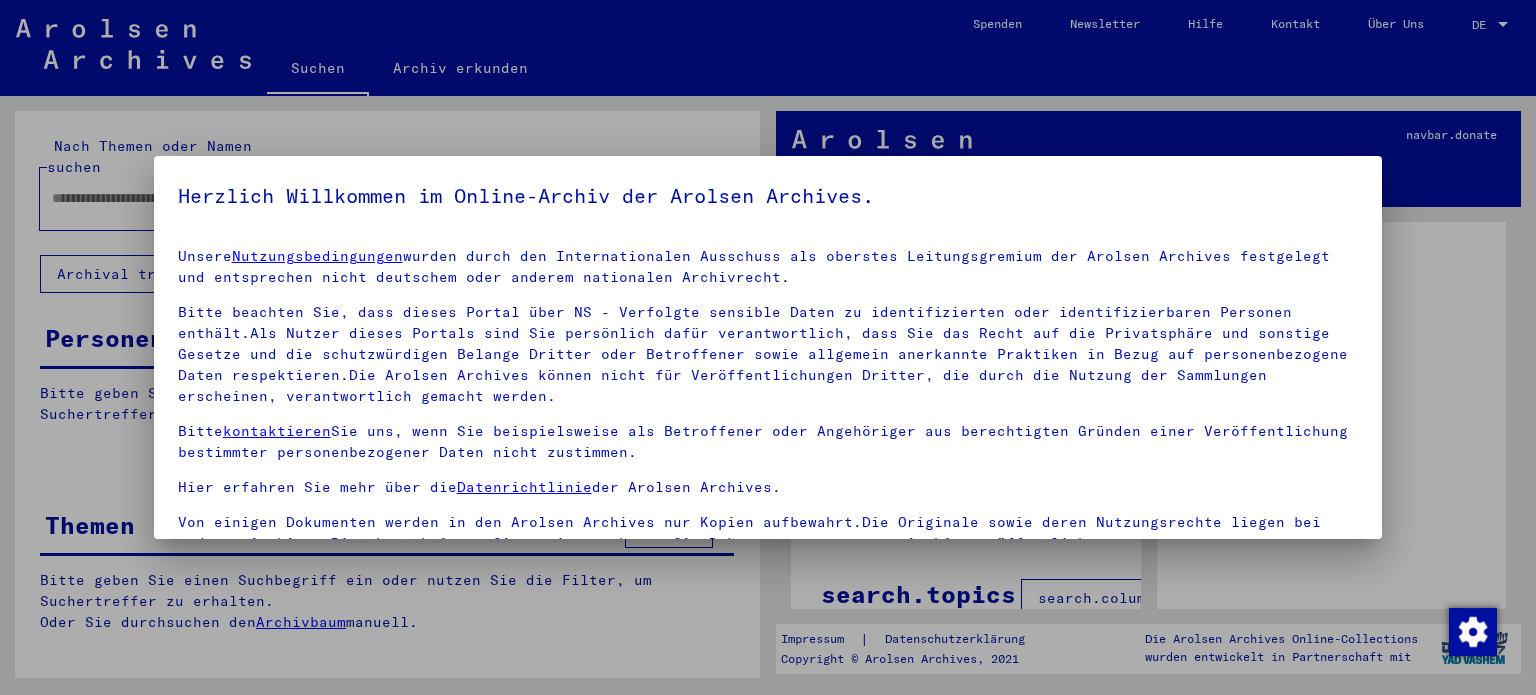 scroll, scrollTop: 0, scrollLeft: 0, axis: both 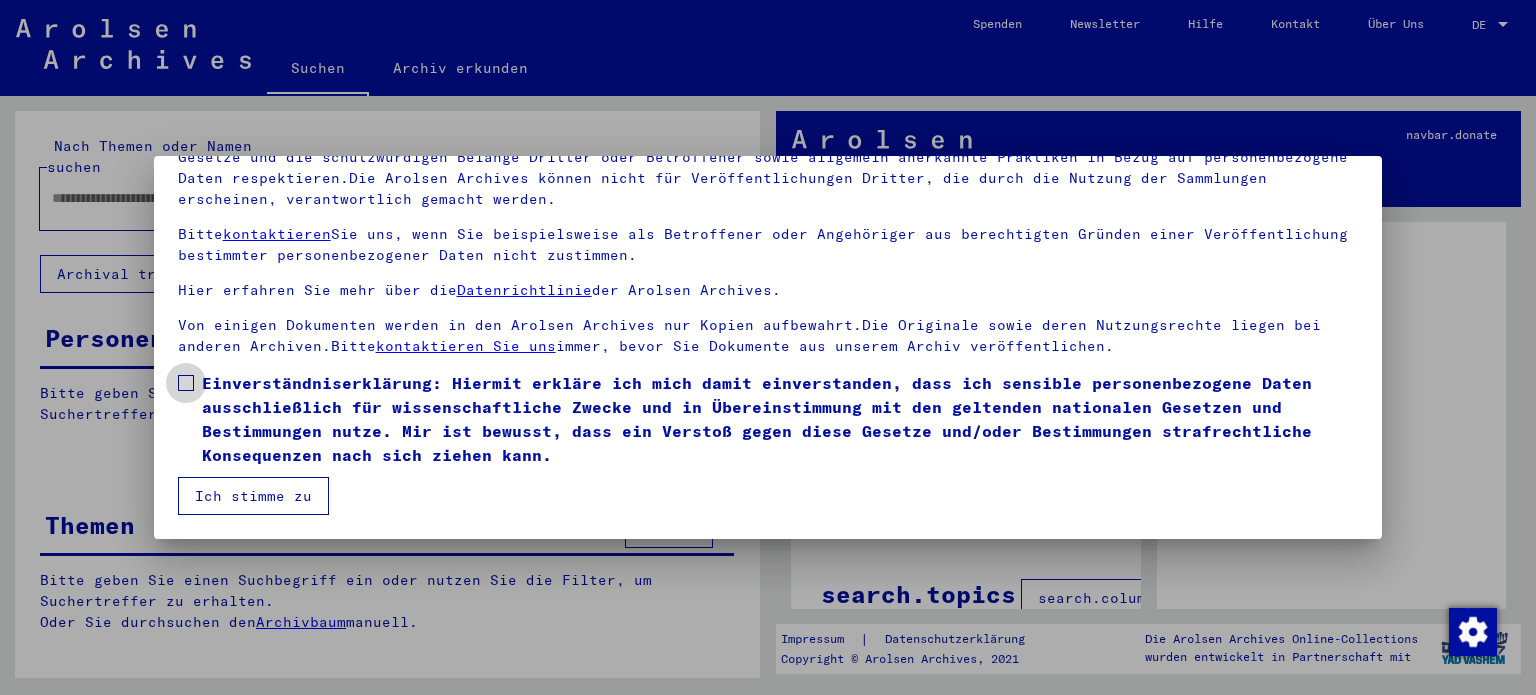 click at bounding box center [186, 383] 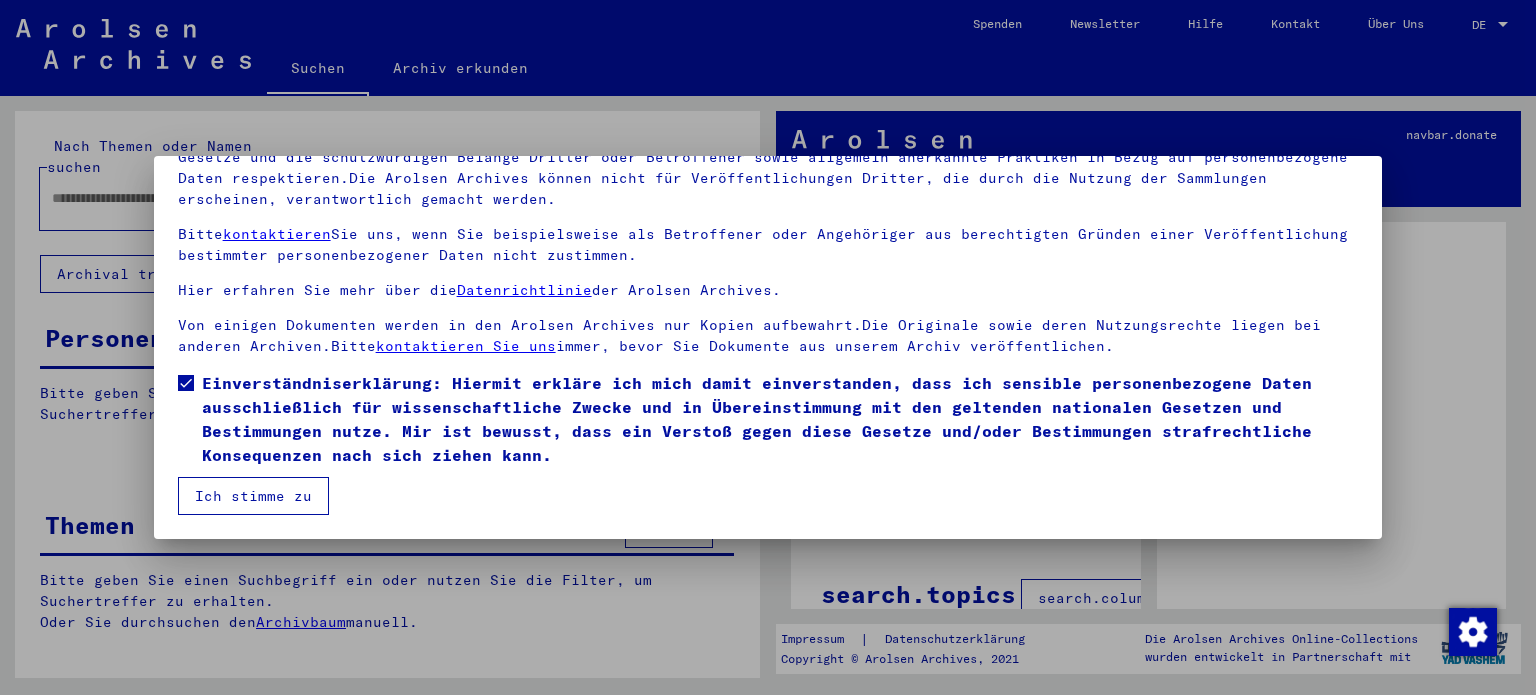 click on "Ich stimme zu" at bounding box center (253, 496) 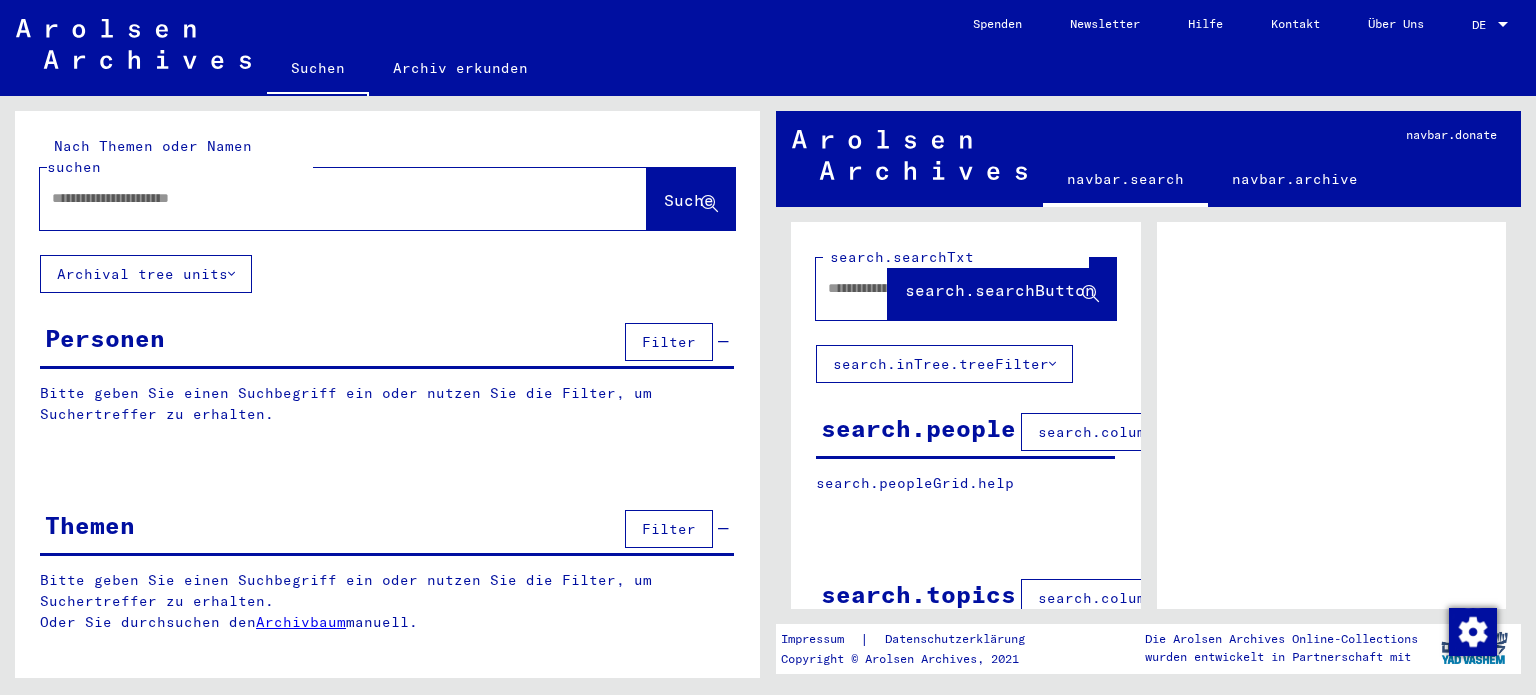 click at bounding box center [325, 198] 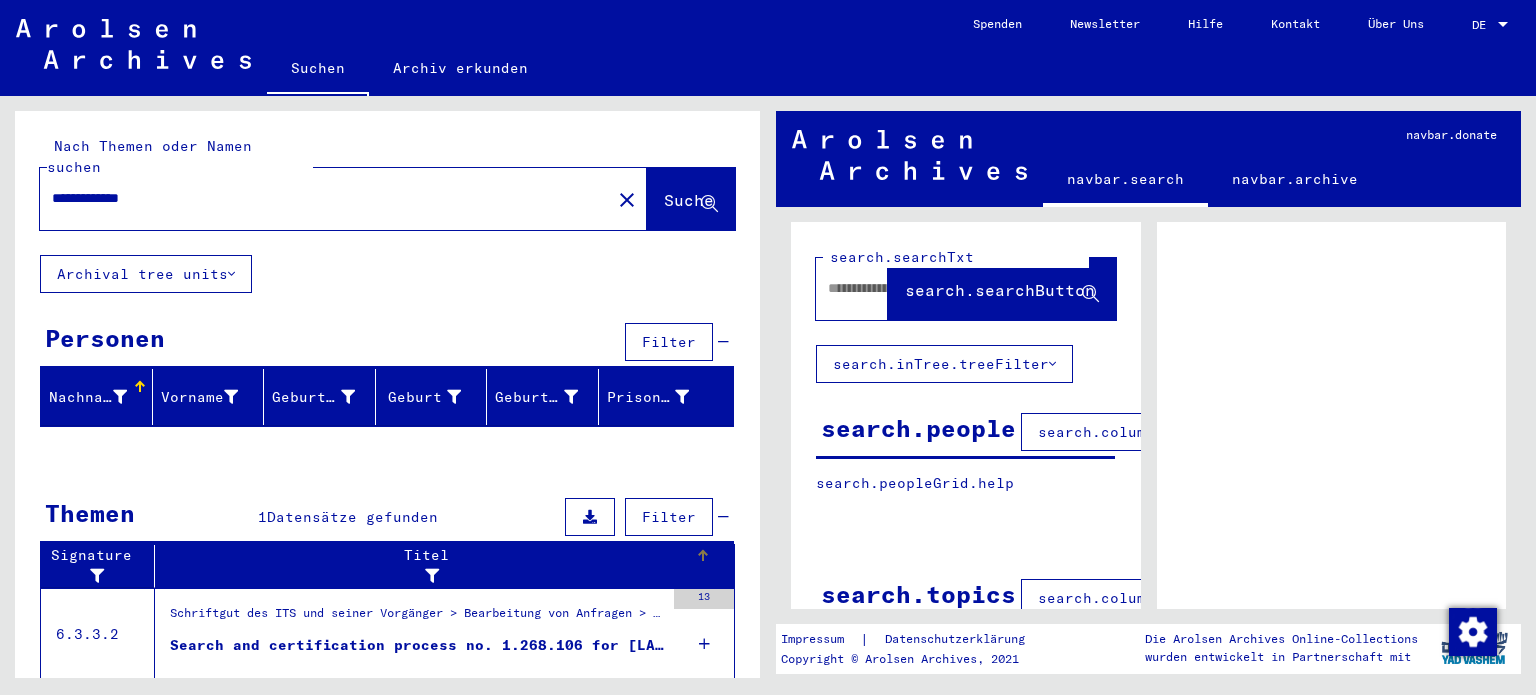 scroll, scrollTop: 36, scrollLeft: 0, axis: vertical 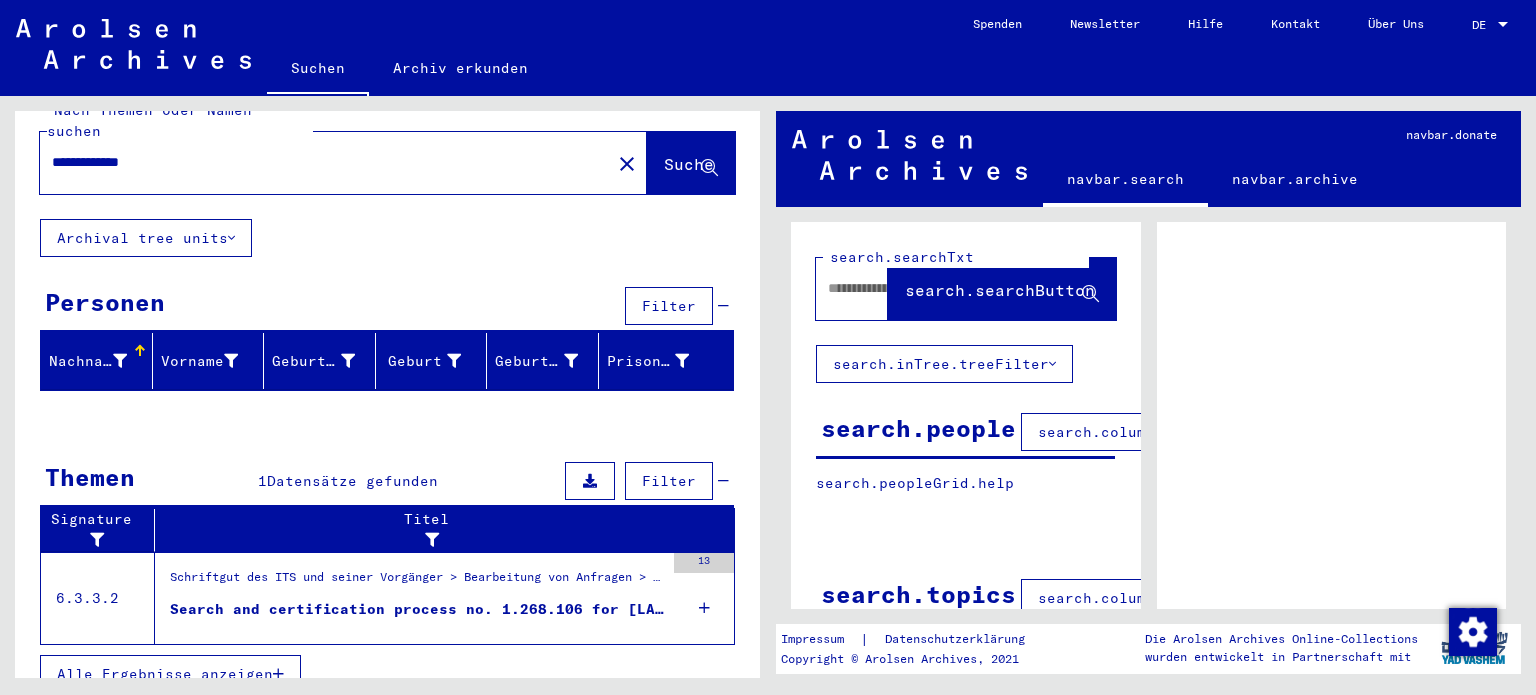 click on "DE" at bounding box center (1483, 25) 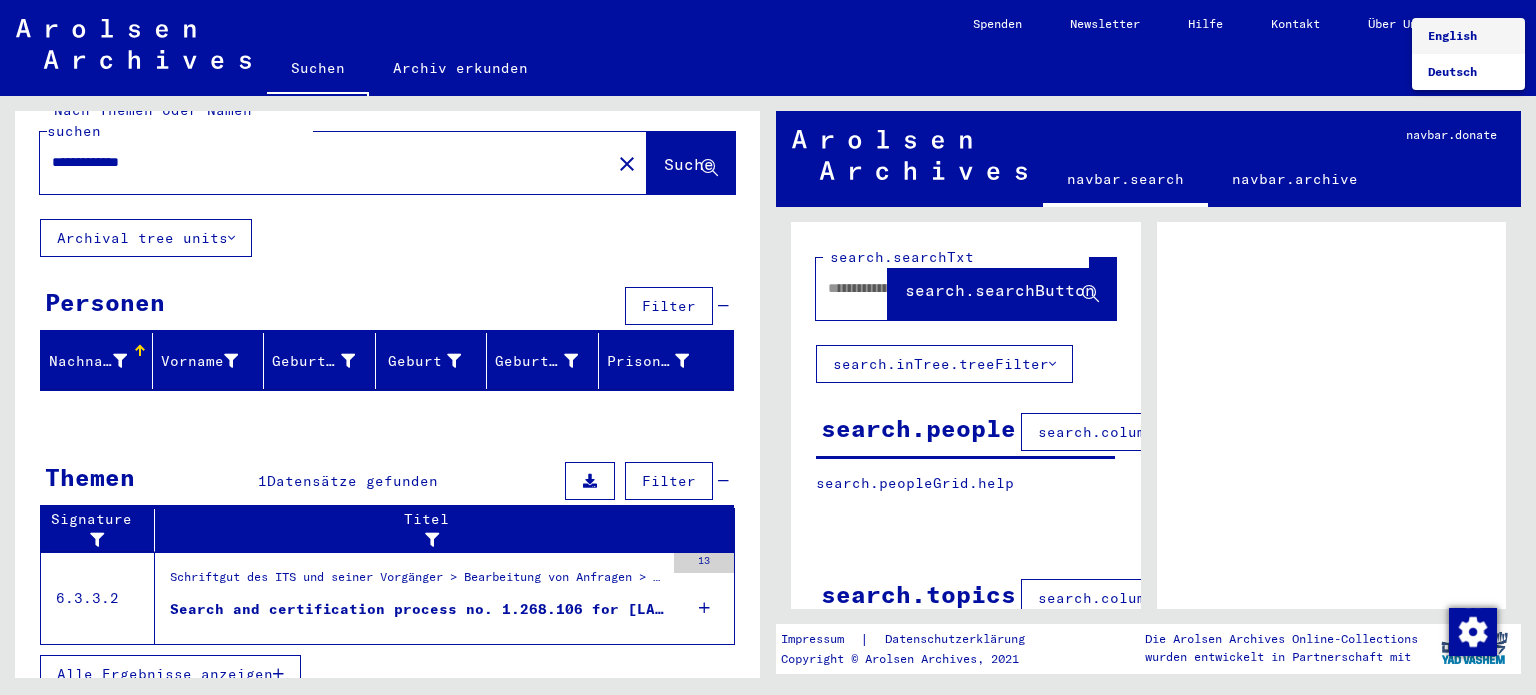 click on "English" at bounding box center [1452, 35] 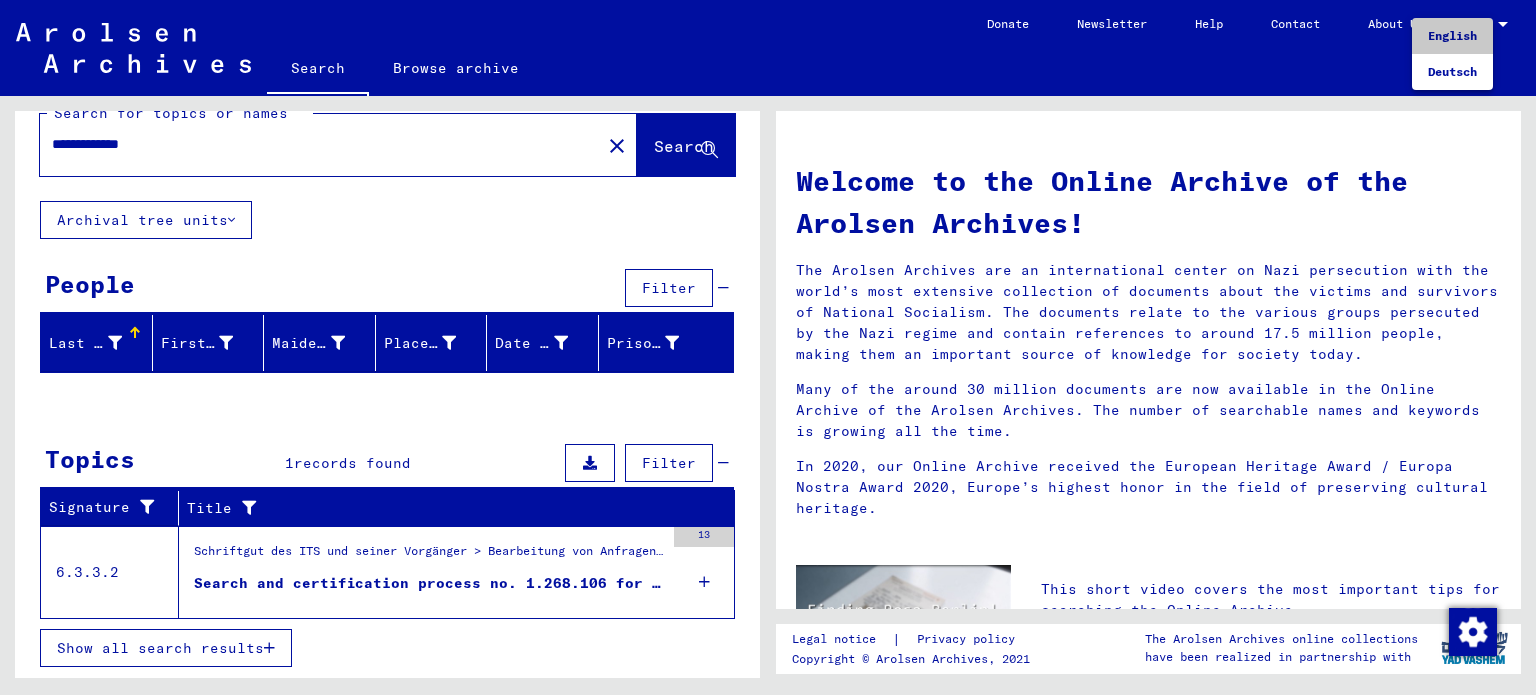 scroll, scrollTop: 28, scrollLeft: 0, axis: vertical 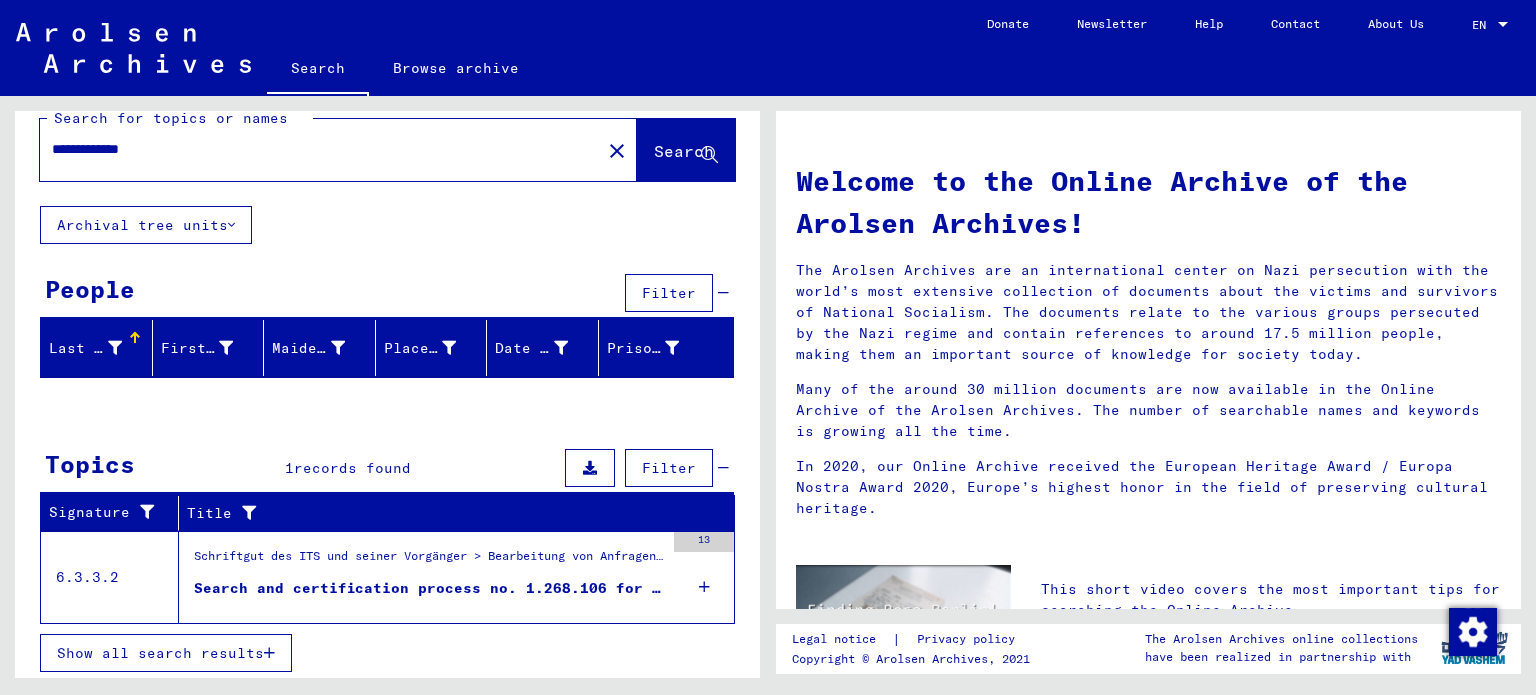 drag, startPoint x: 172, startPoint y: 149, endPoint x: 0, endPoint y: 204, distance: 180.57962 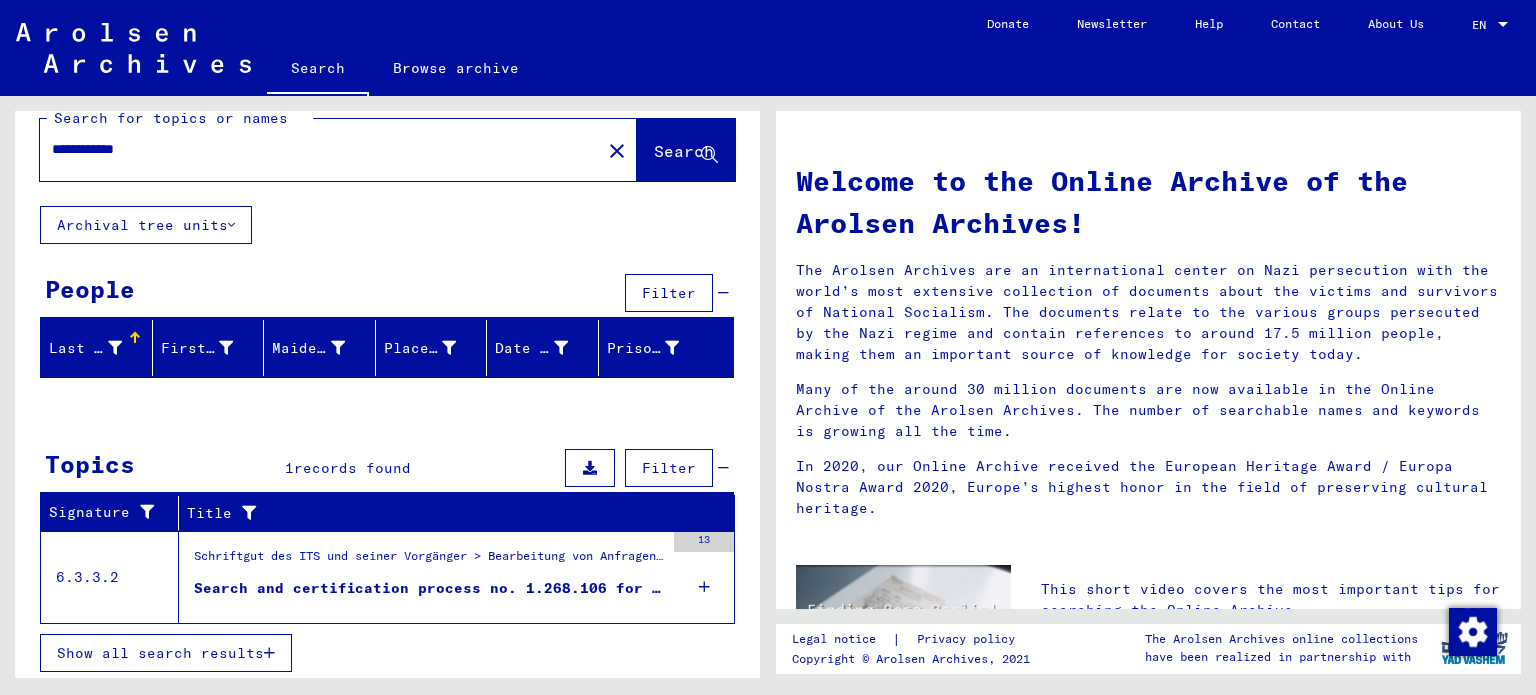 type on "**********" 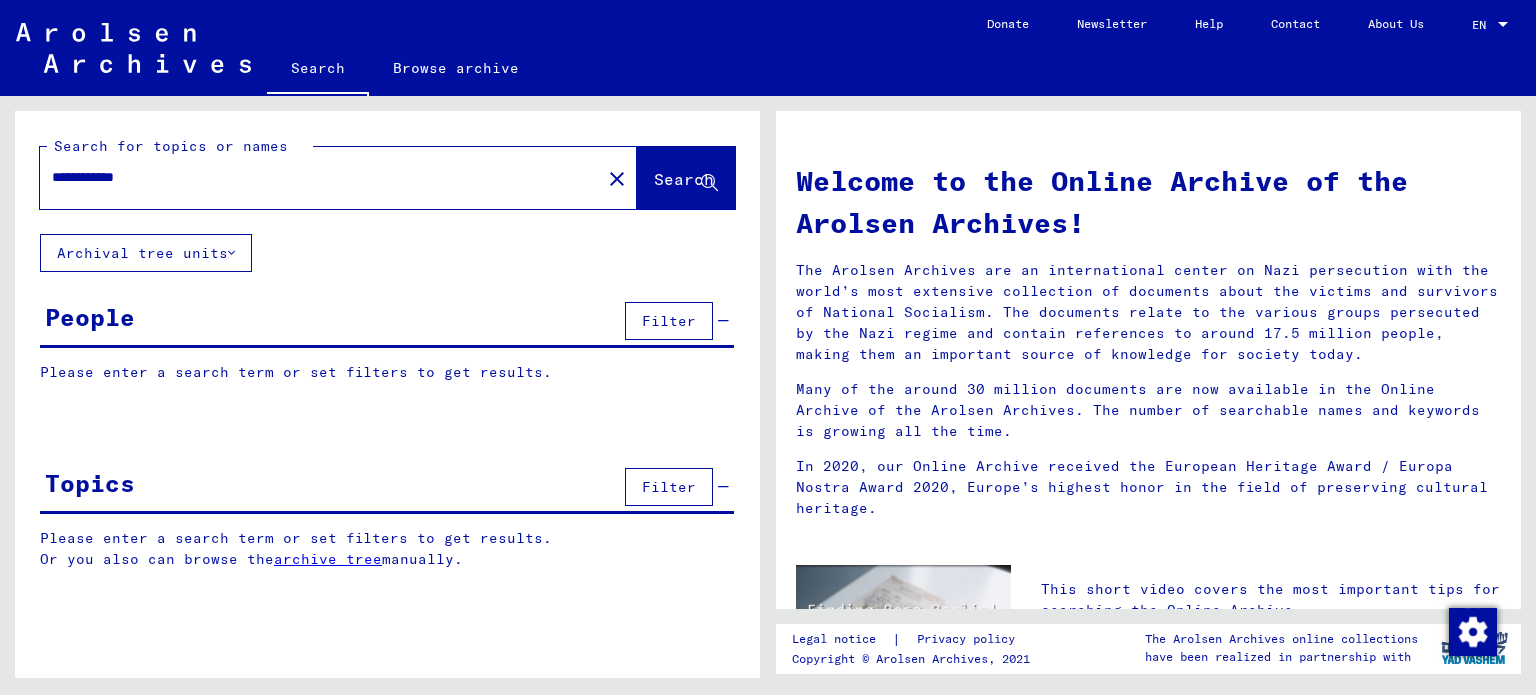 scroll, scrollTop: 0, scrollLeft: 0, axis: both 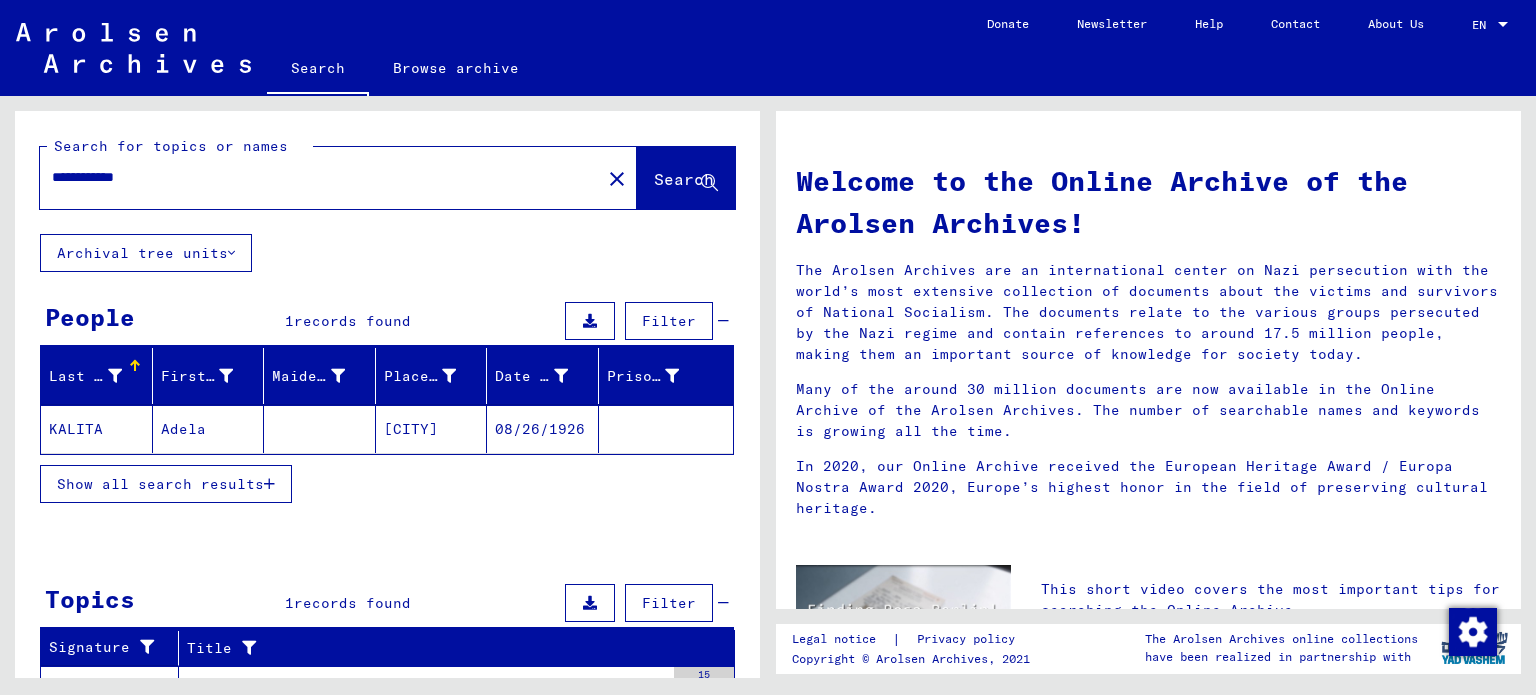 click on "08/26/1926" 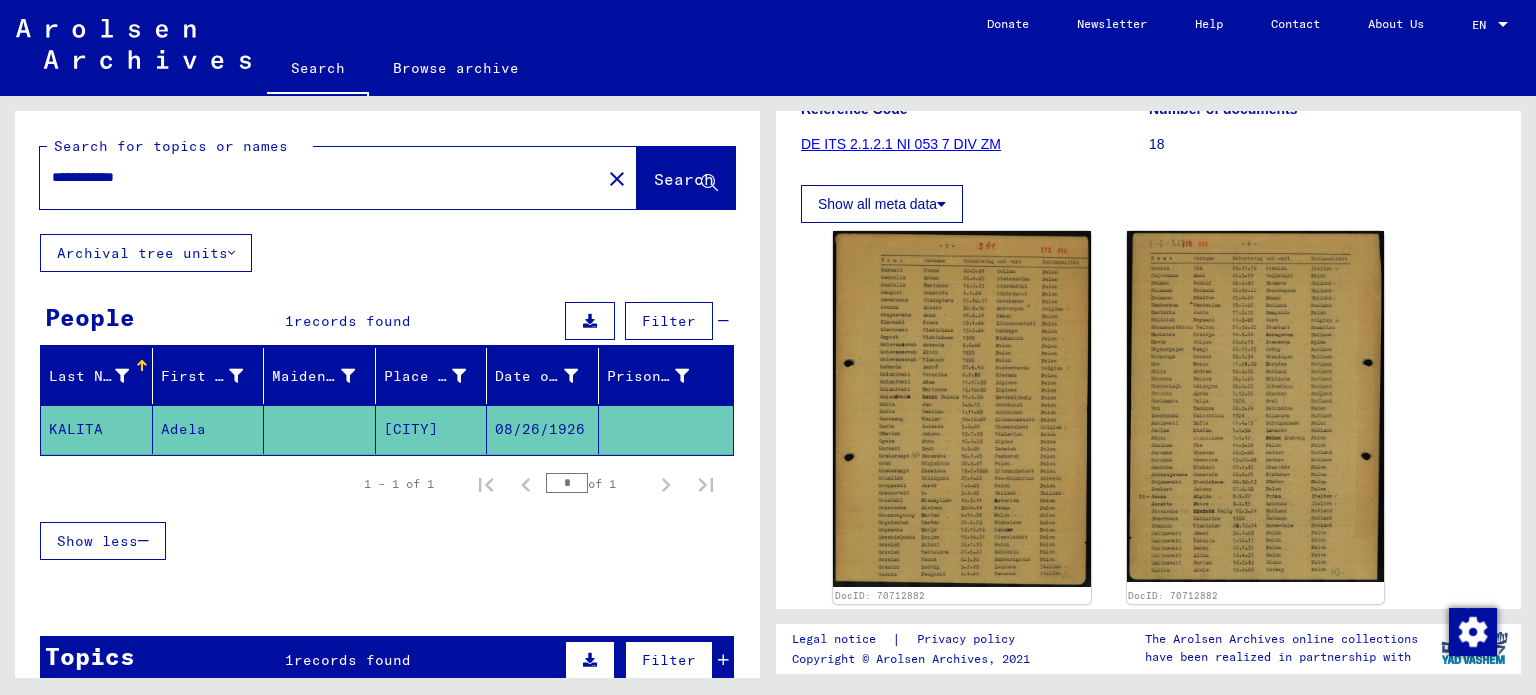 scroll, scrollTop: 300, scrollLeft: 0, axis: vertical 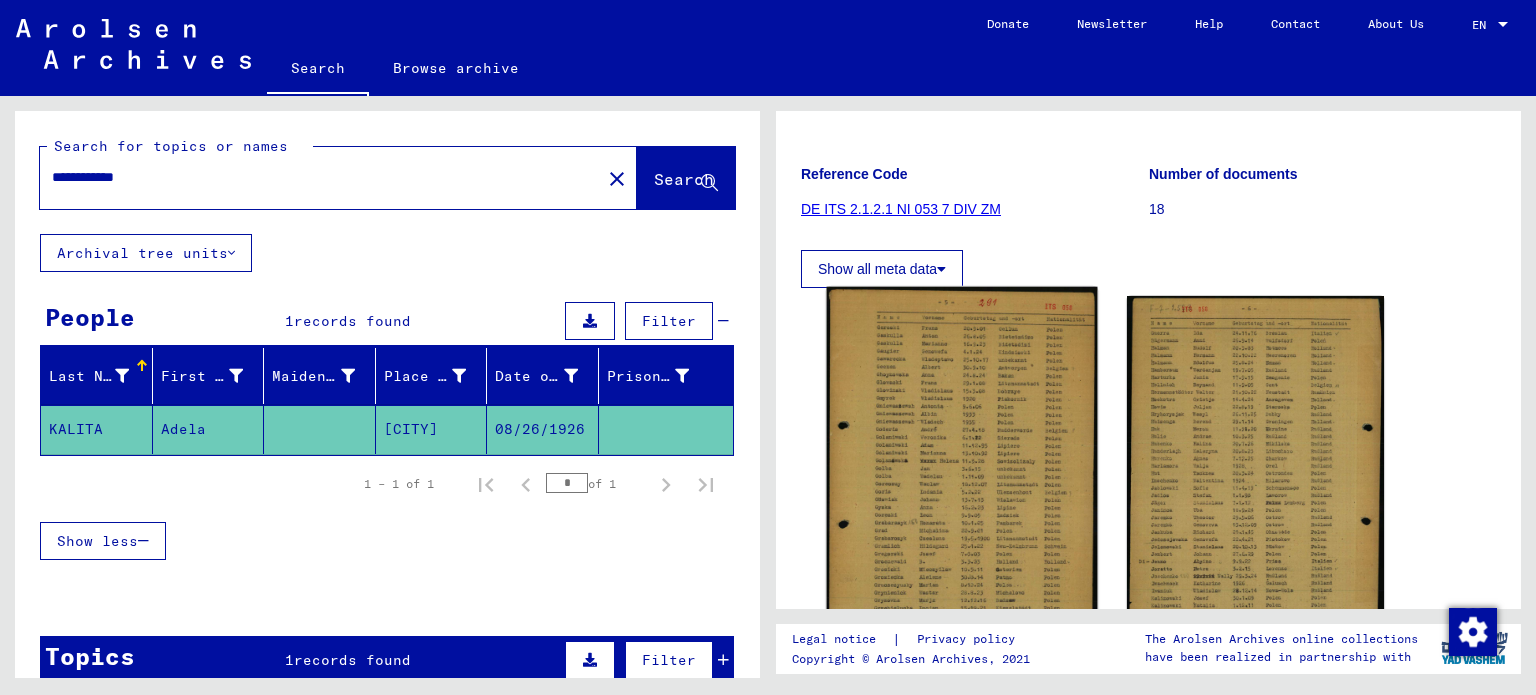 click 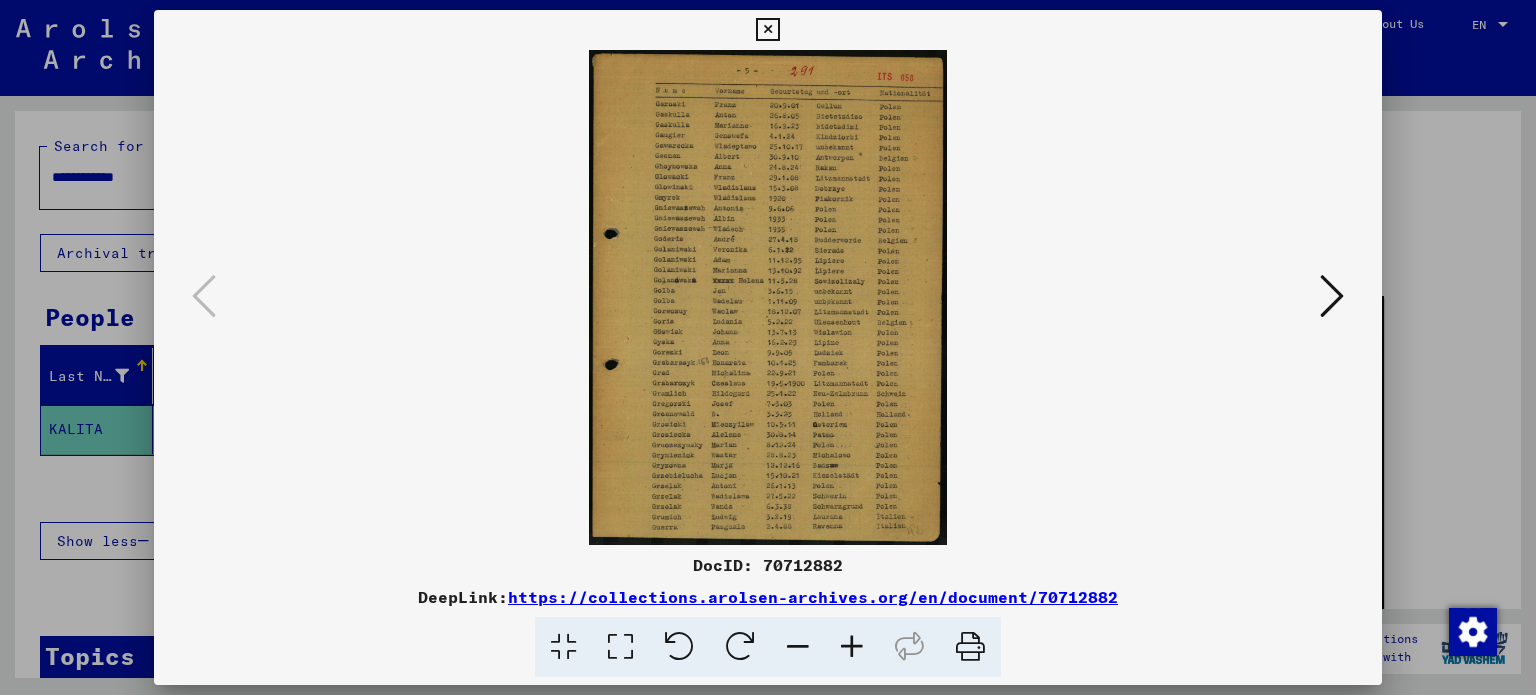 click at bounding box center (852, 647) 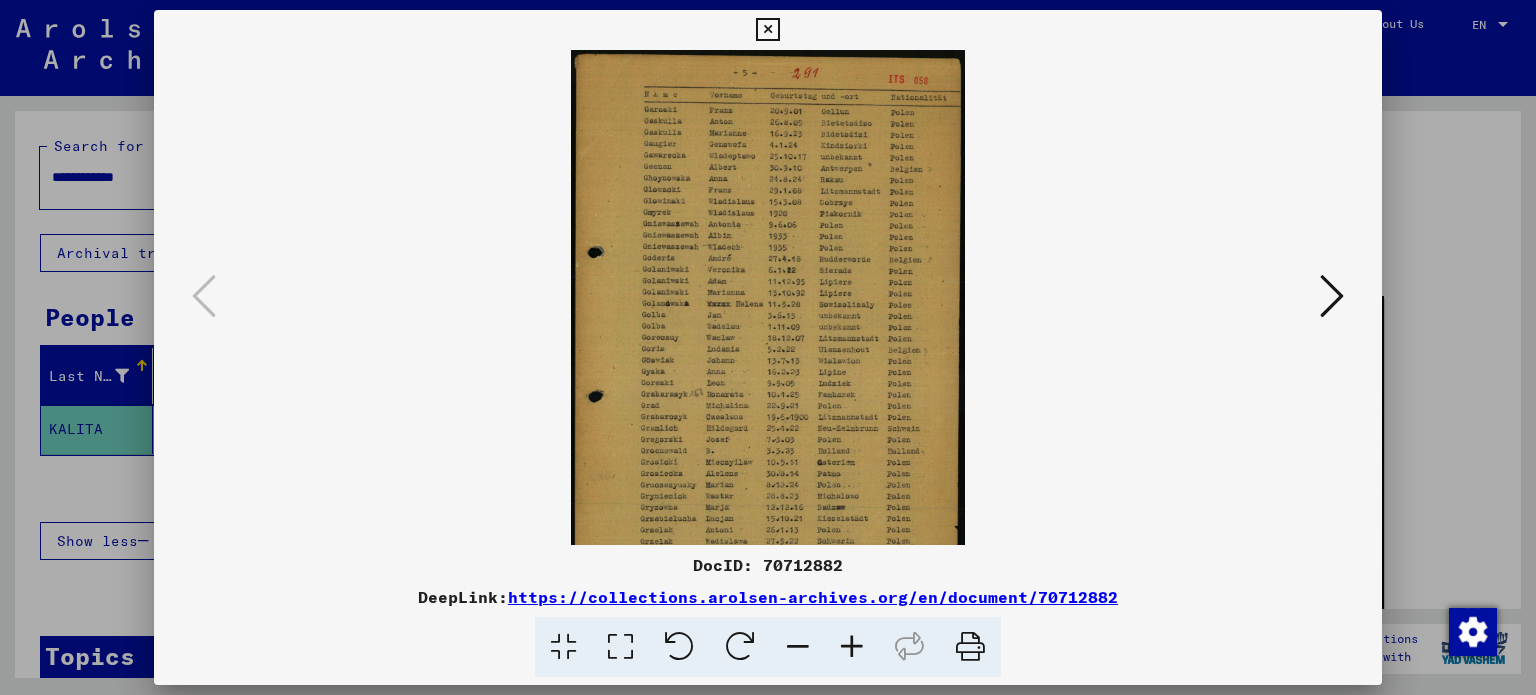 click at bounding box center [852, 647] 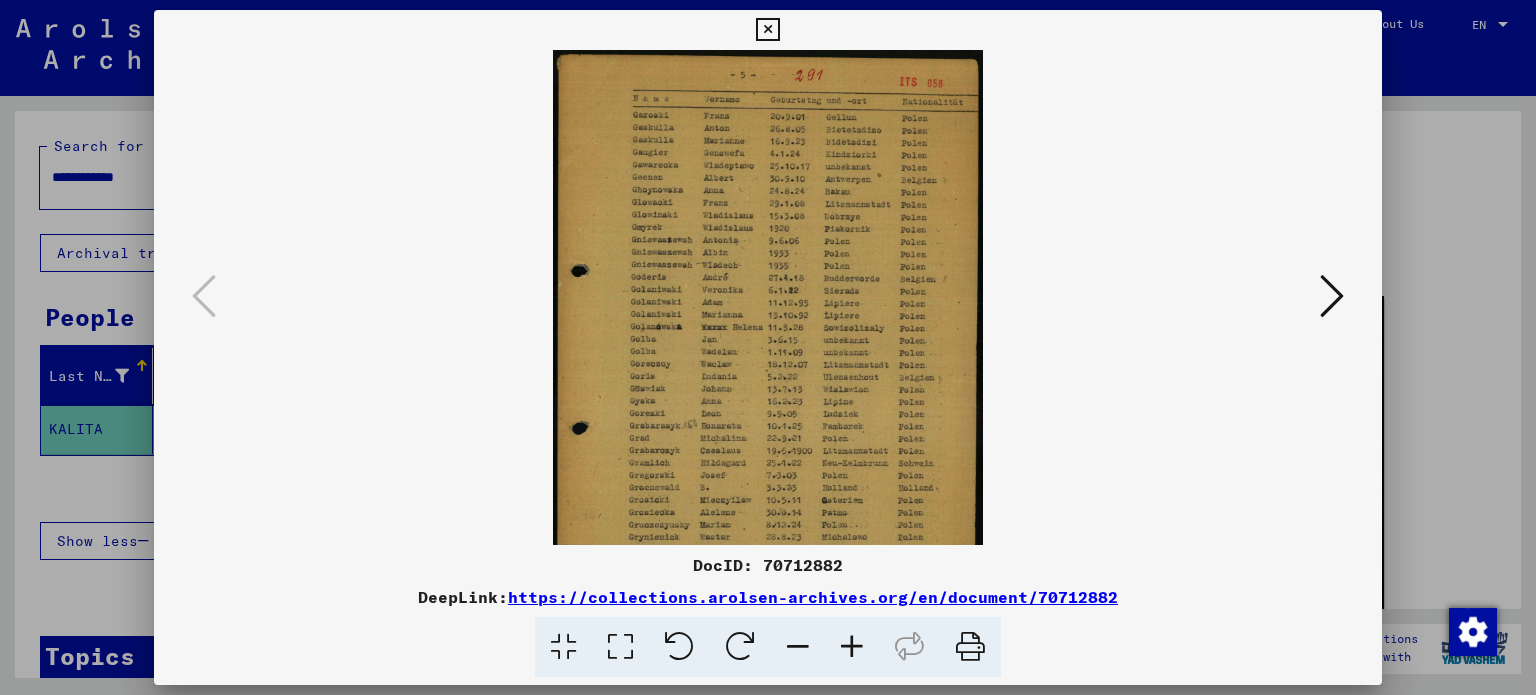 click at bounding box center (852, 647) 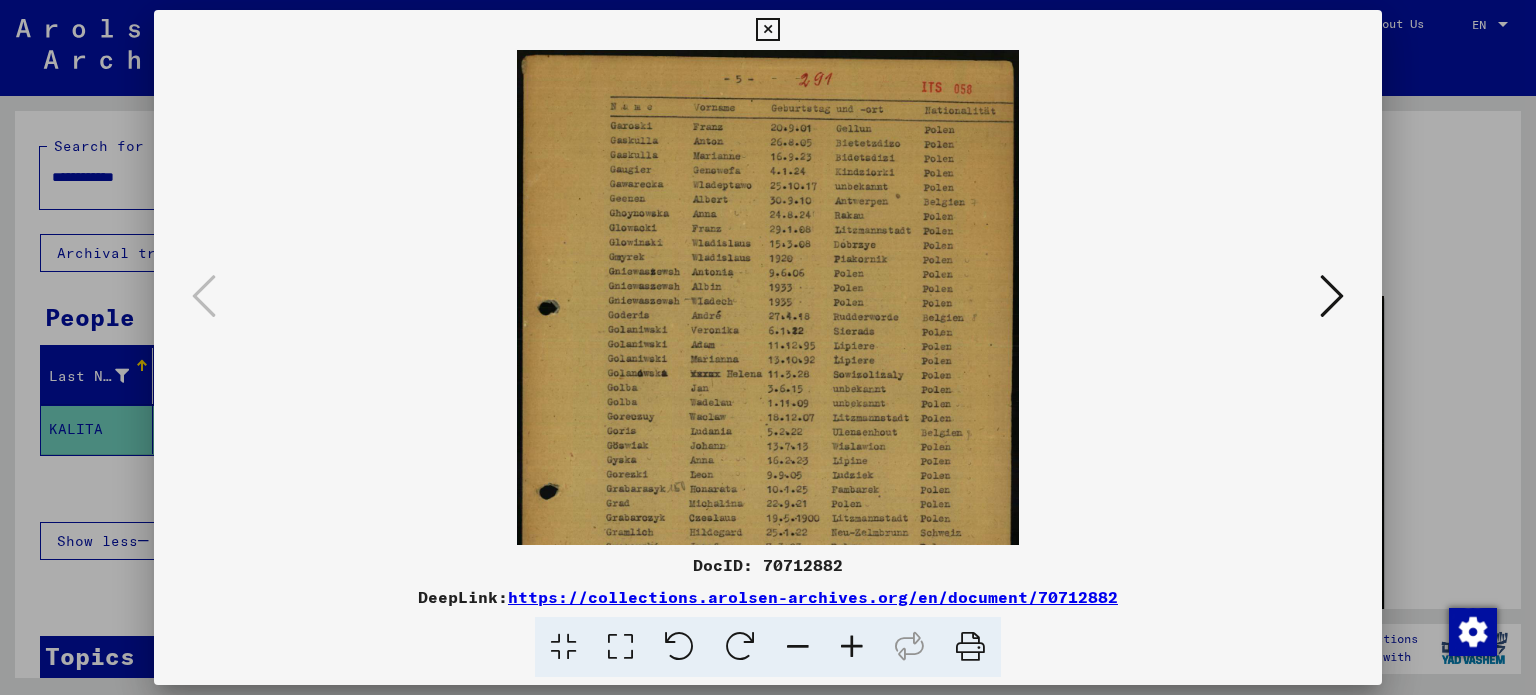 click at bounding box center [852, 647] 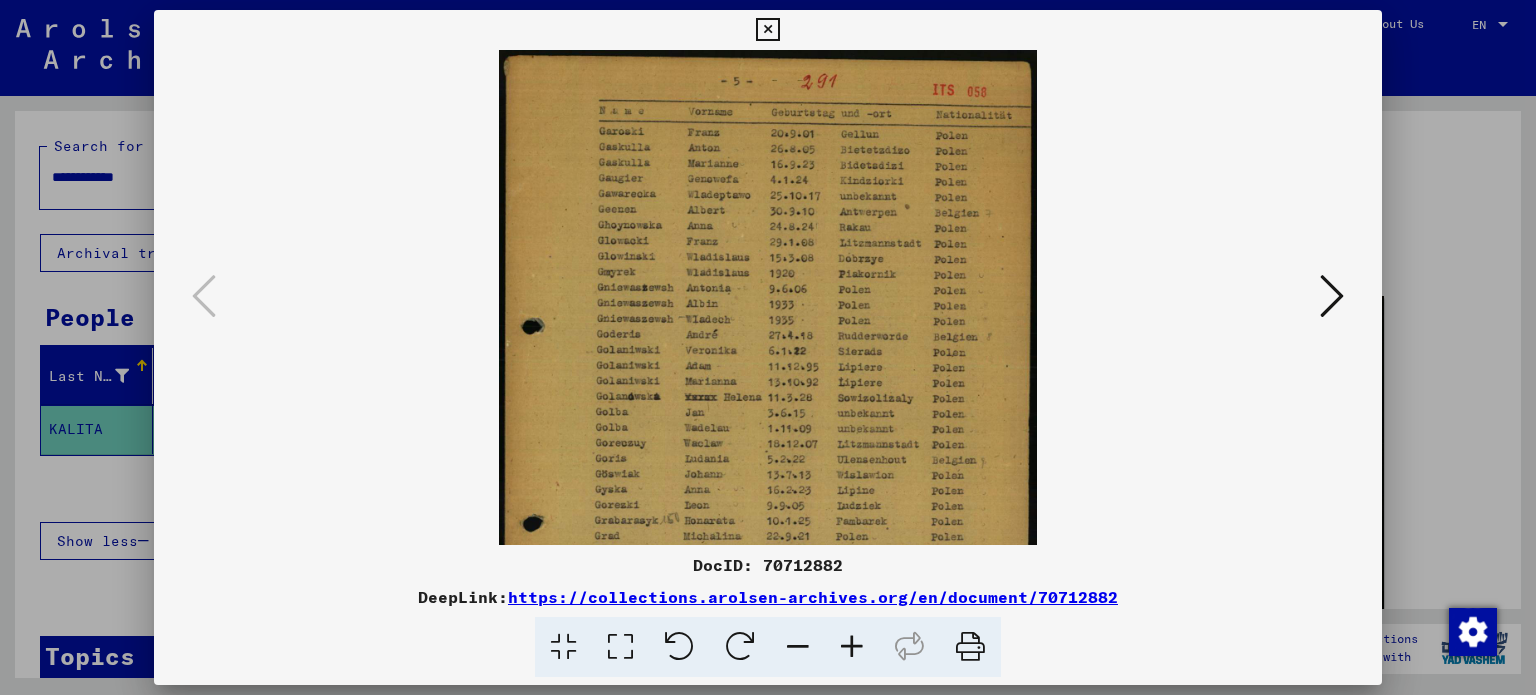 click at bounding box center (852, 647) 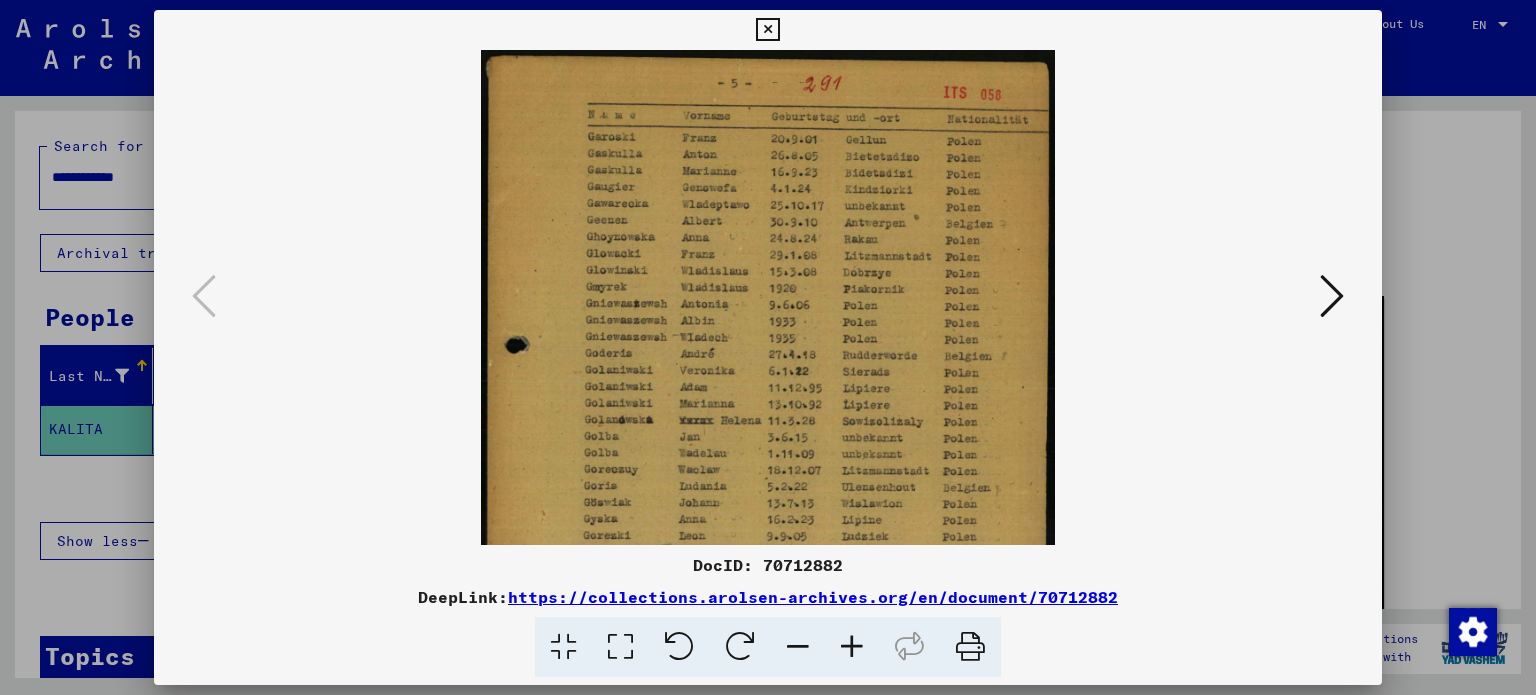 click at bounding box center [852, 647] 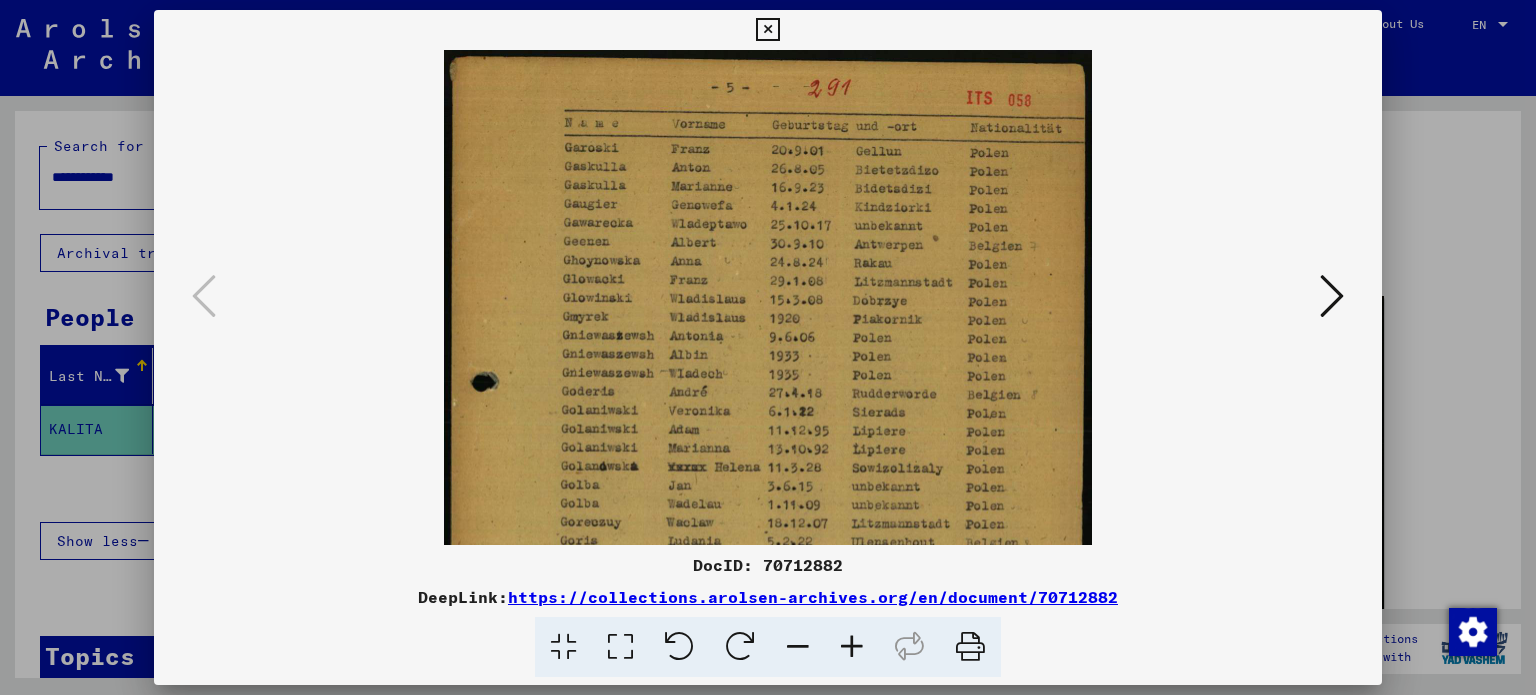 click at bounding box center (852, 647) 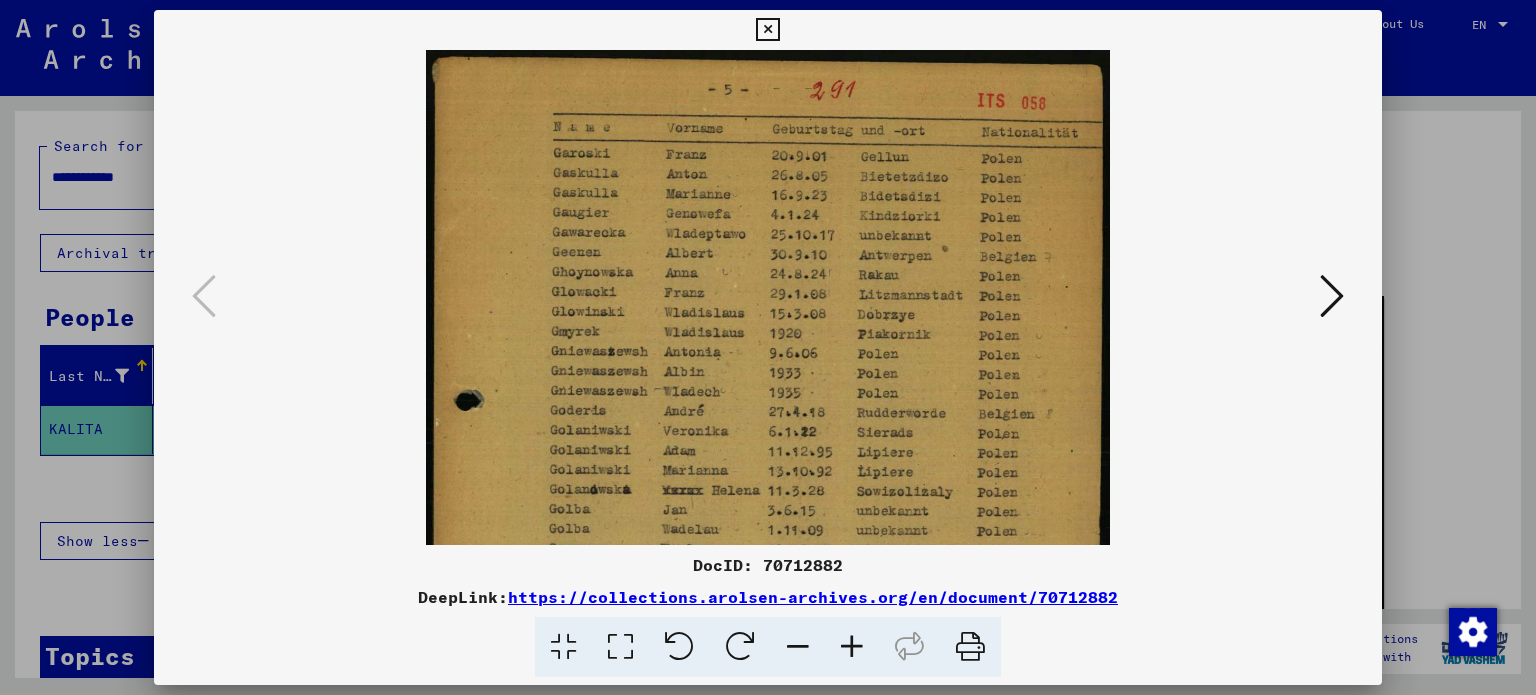 click at bounding box center (852, 647) 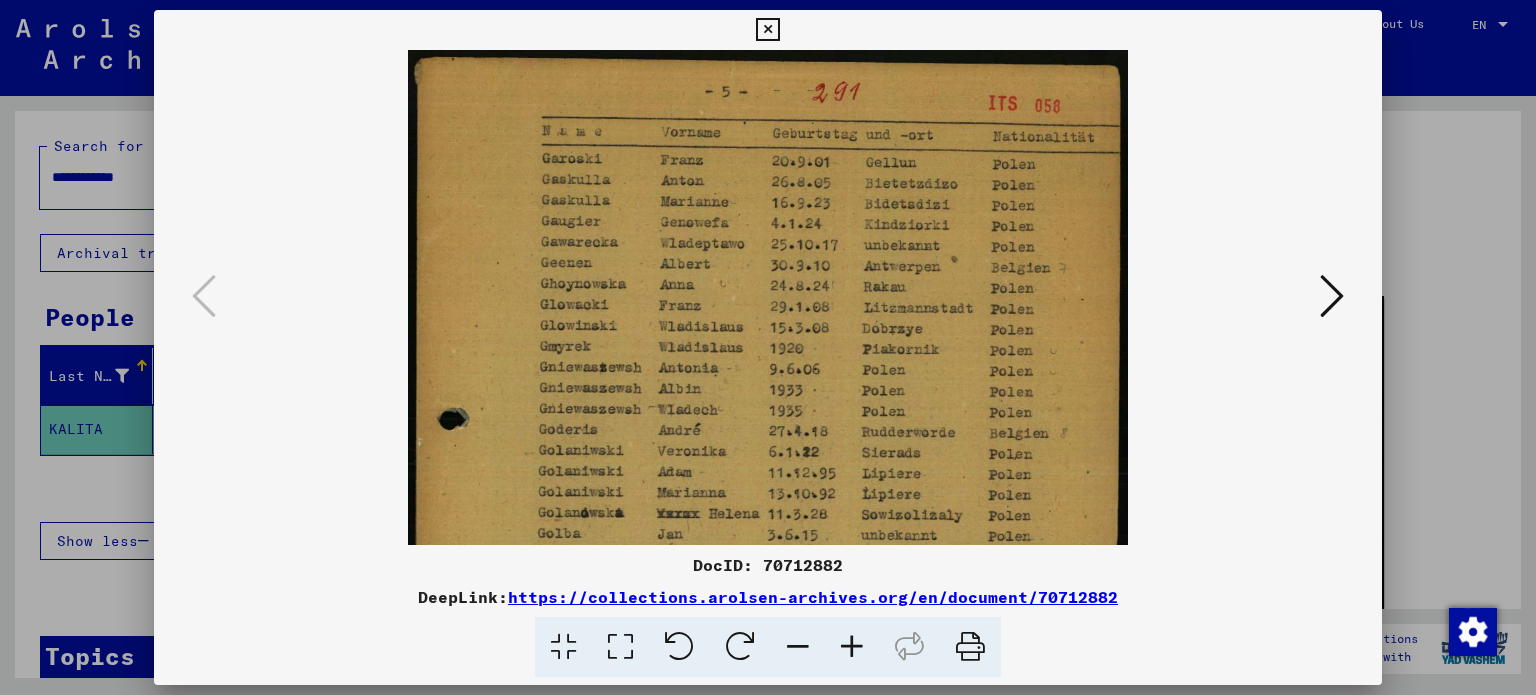 click at bounding box center [852, 647] 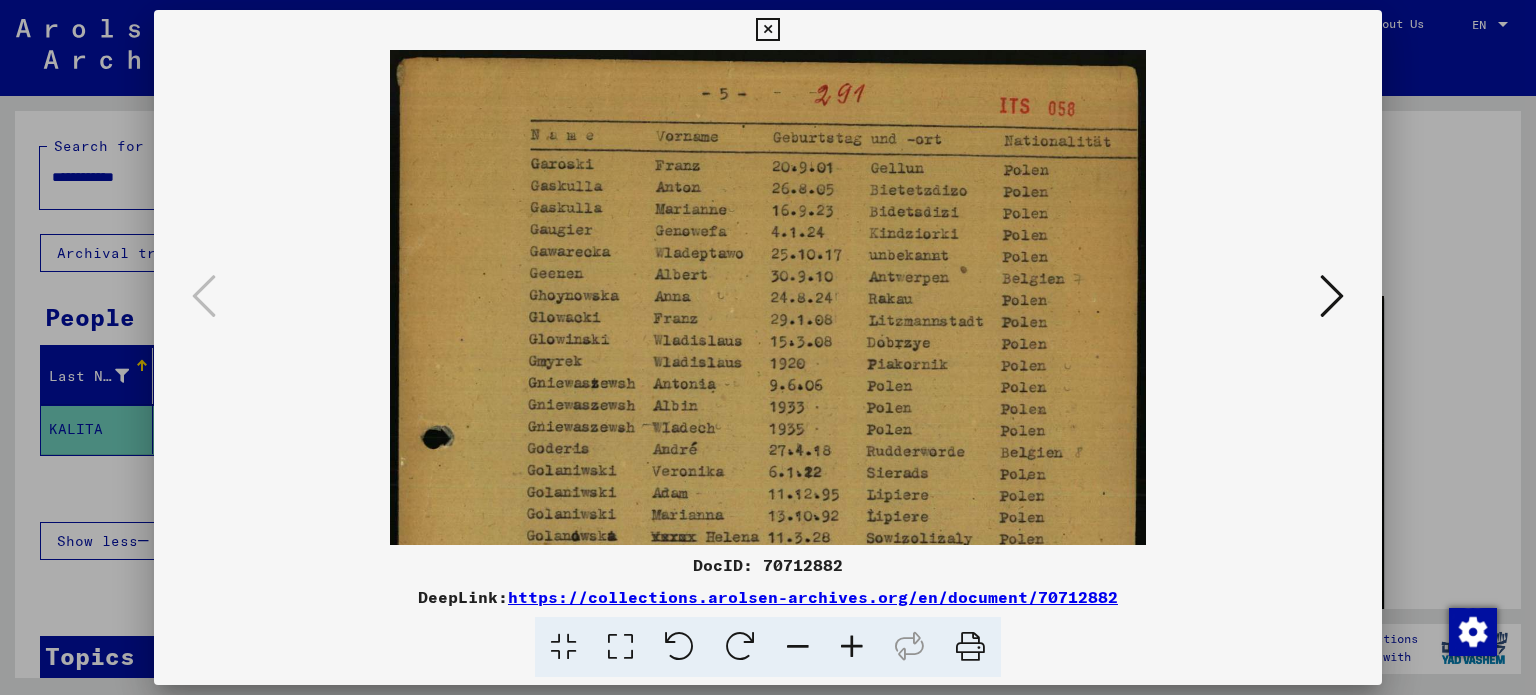 click at bounding box center (852, 647) 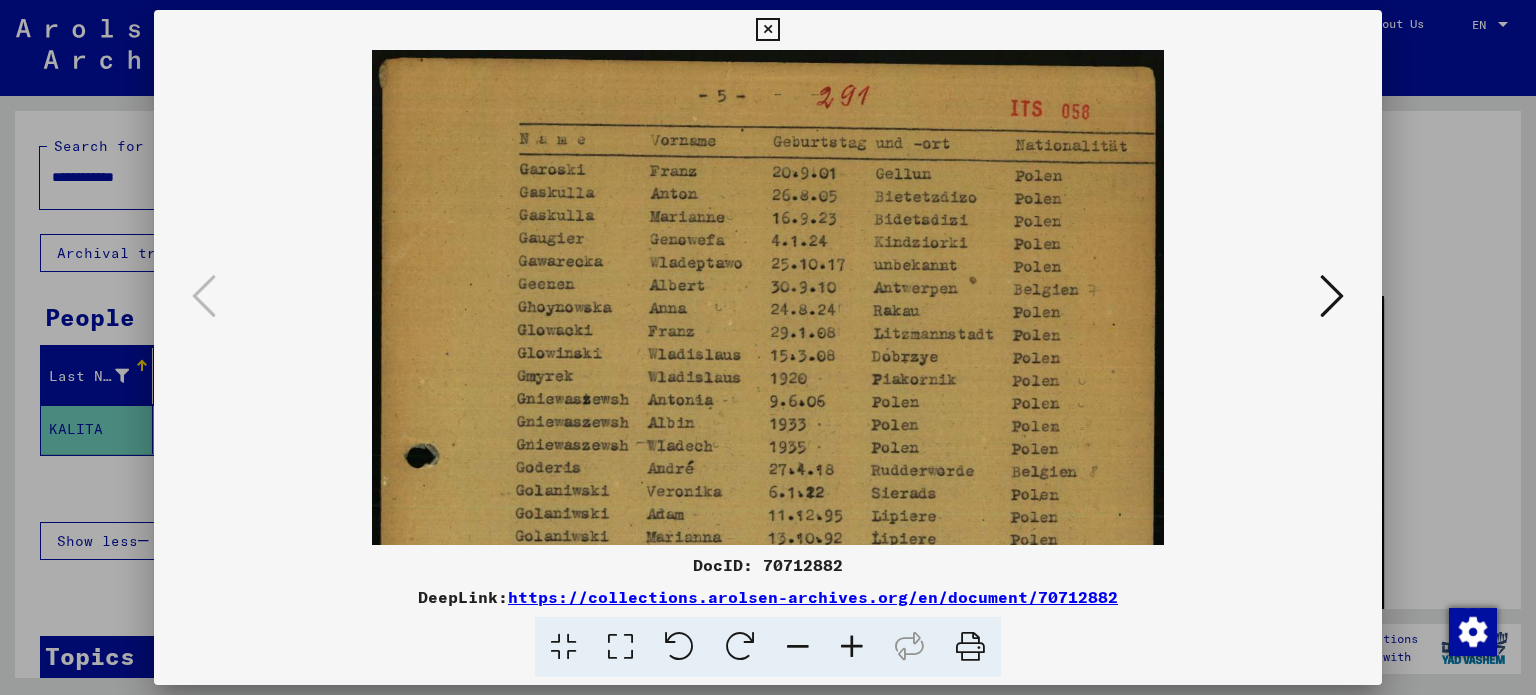 click at bounding box center [852, 647] 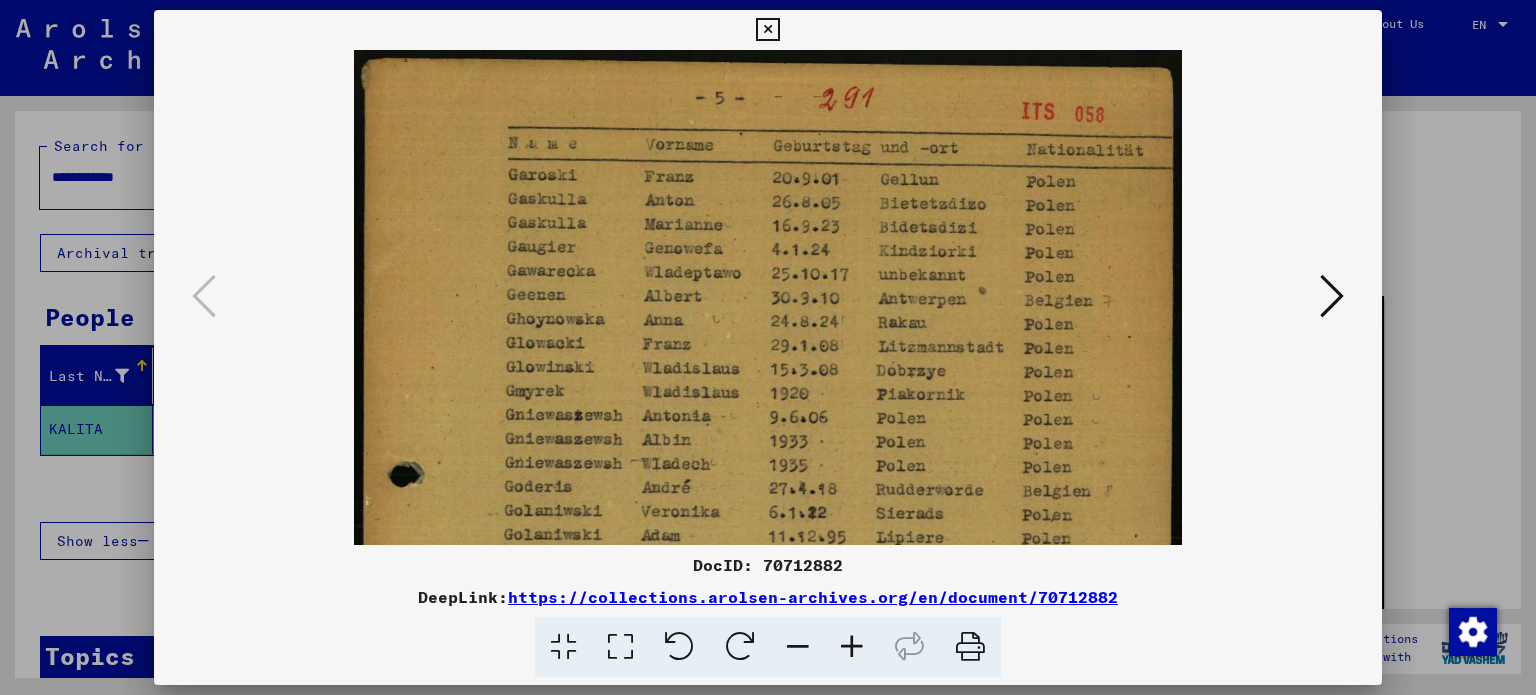 click at bounding box center (852, 647) 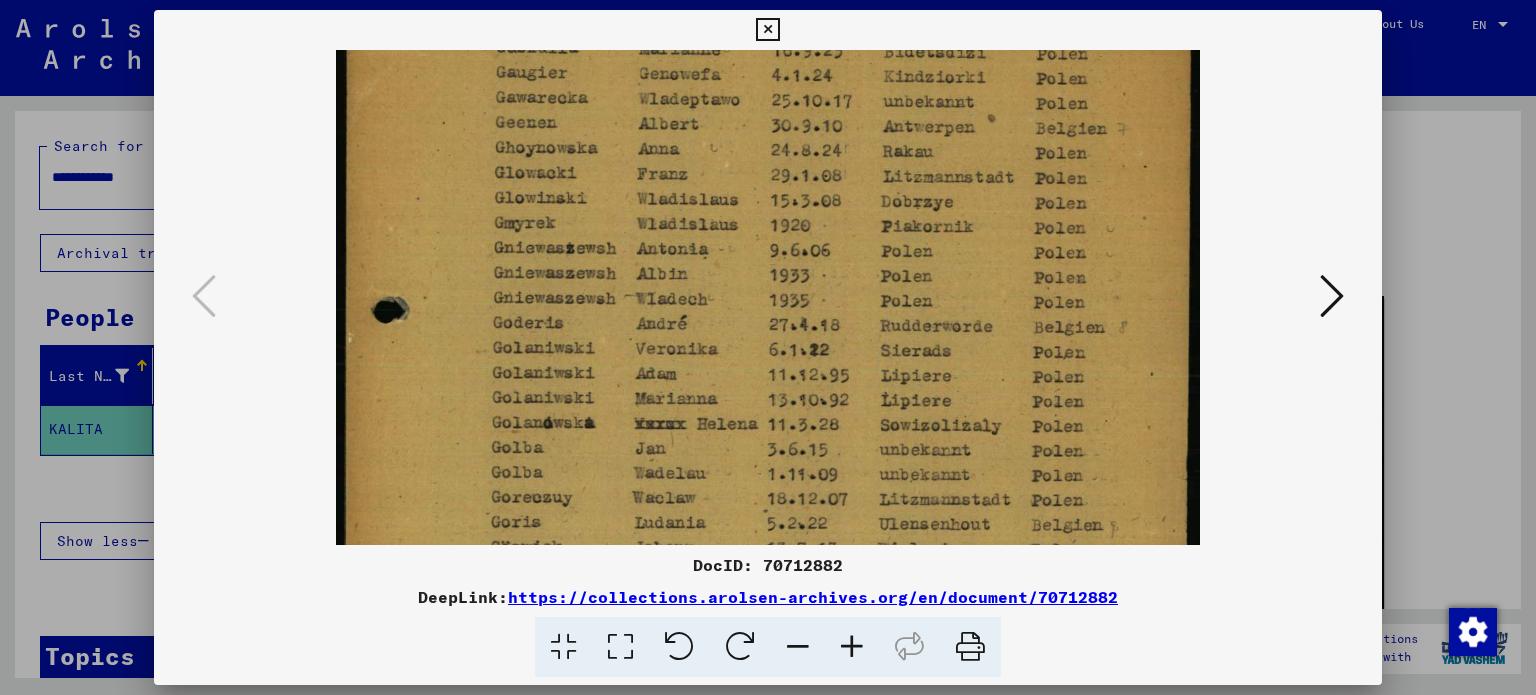 drag, startPoint x: 854, startPoint y: 399, endPoint x: 856, endPoint y: 214, distance: 185.0108 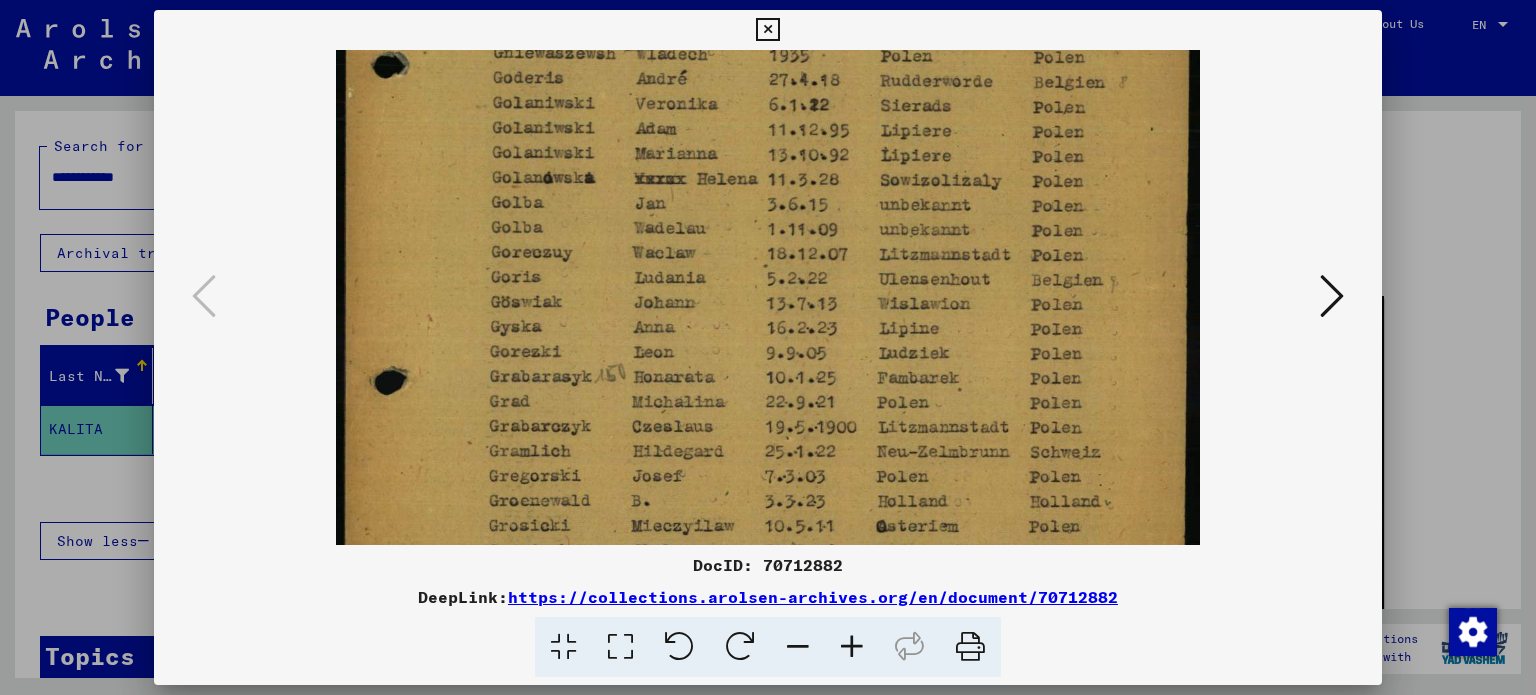 drag, startPoint x: 841, startPoint y: 420, endPoint x: 819, endPoint y: 211, distance: 210.15471 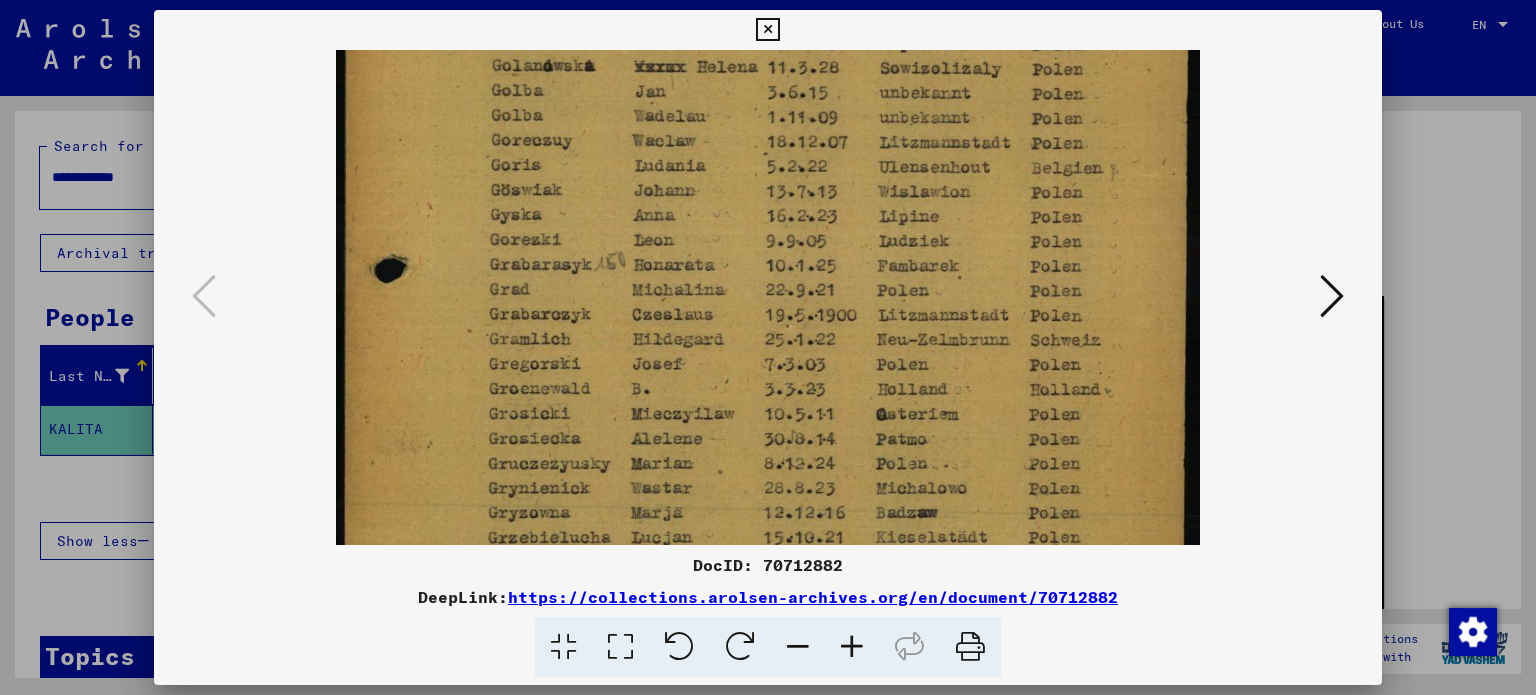 drag, startPoint x: 808, startPoint y: 426, endPoint x: 796, endPoint y: 205, distance: 221.32555 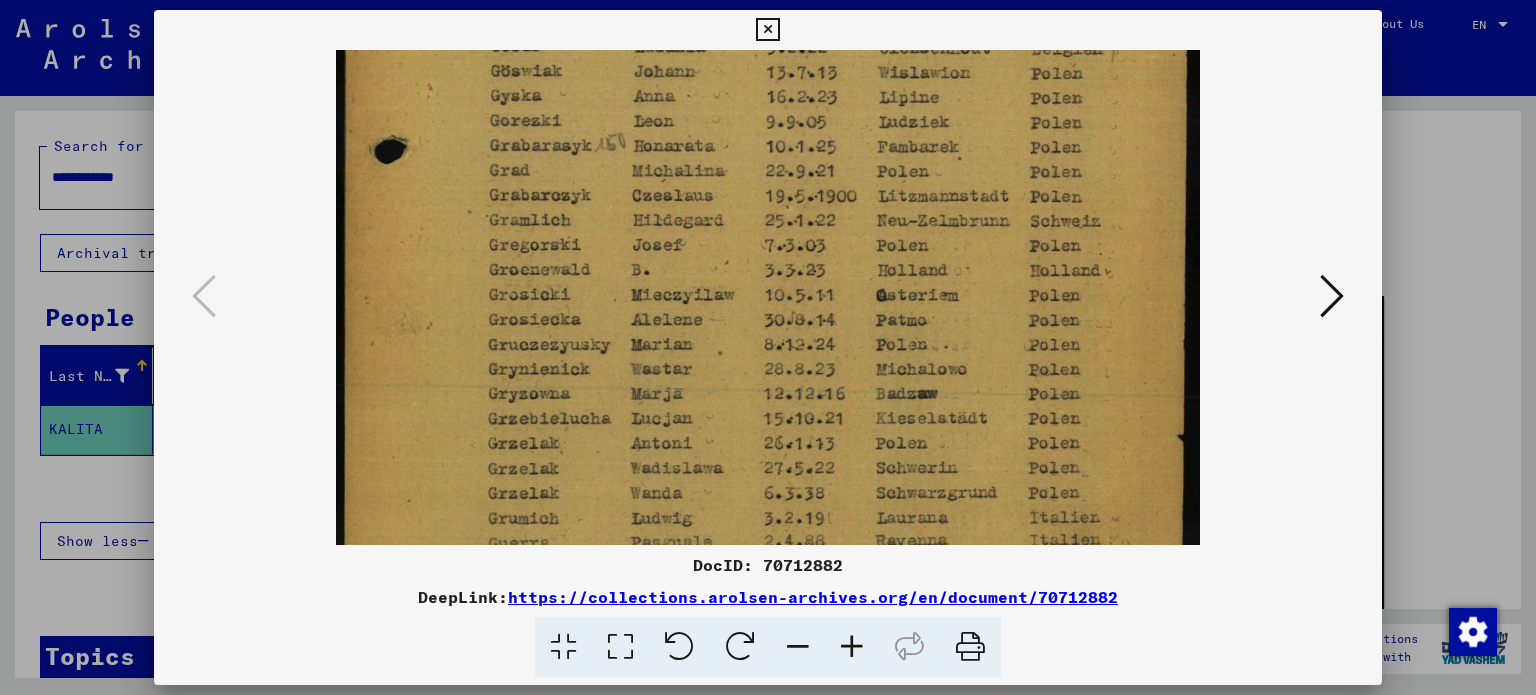 scroll, scrollTop: 700, scrollLeft: 0, axis: vertical 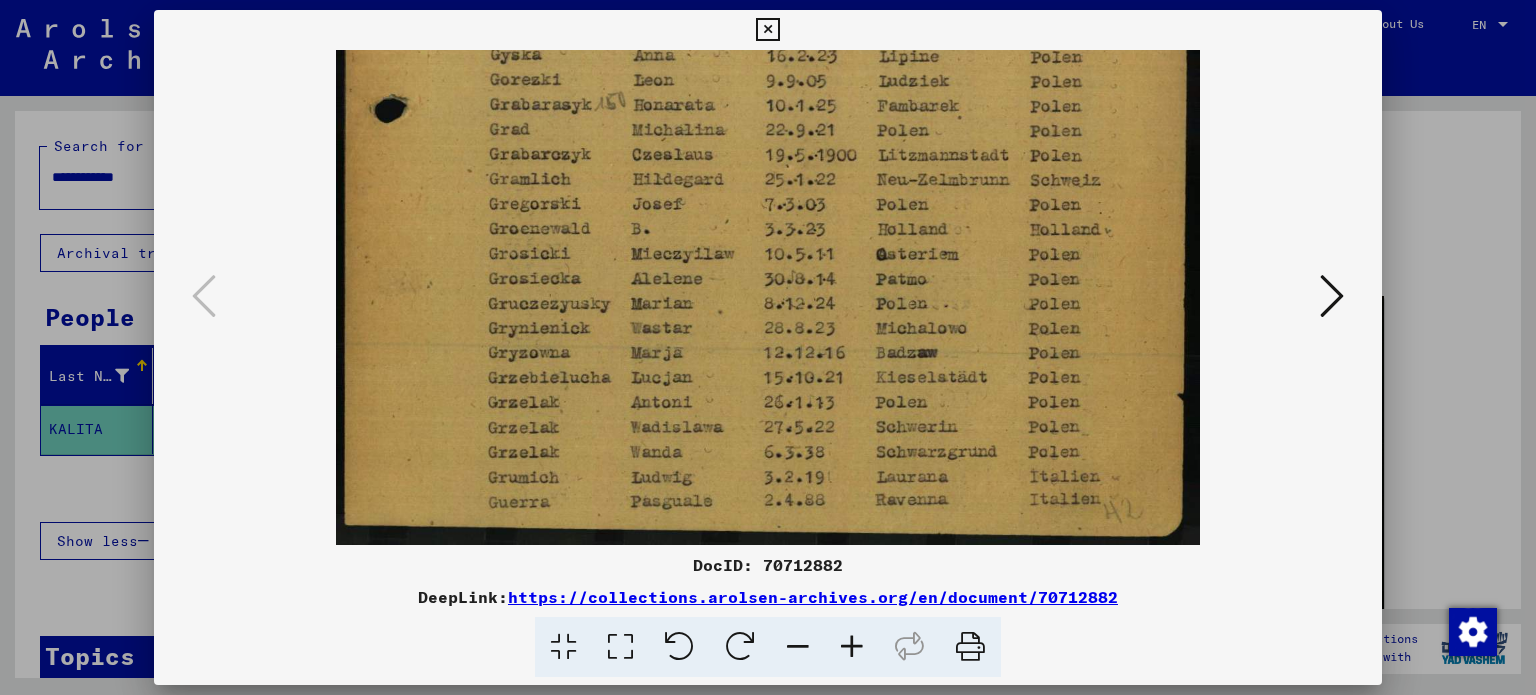 drag, startPoint x: 791, startPoint y: 459, endPoint x: 780, endPoint y: 187, distance: 272.22232 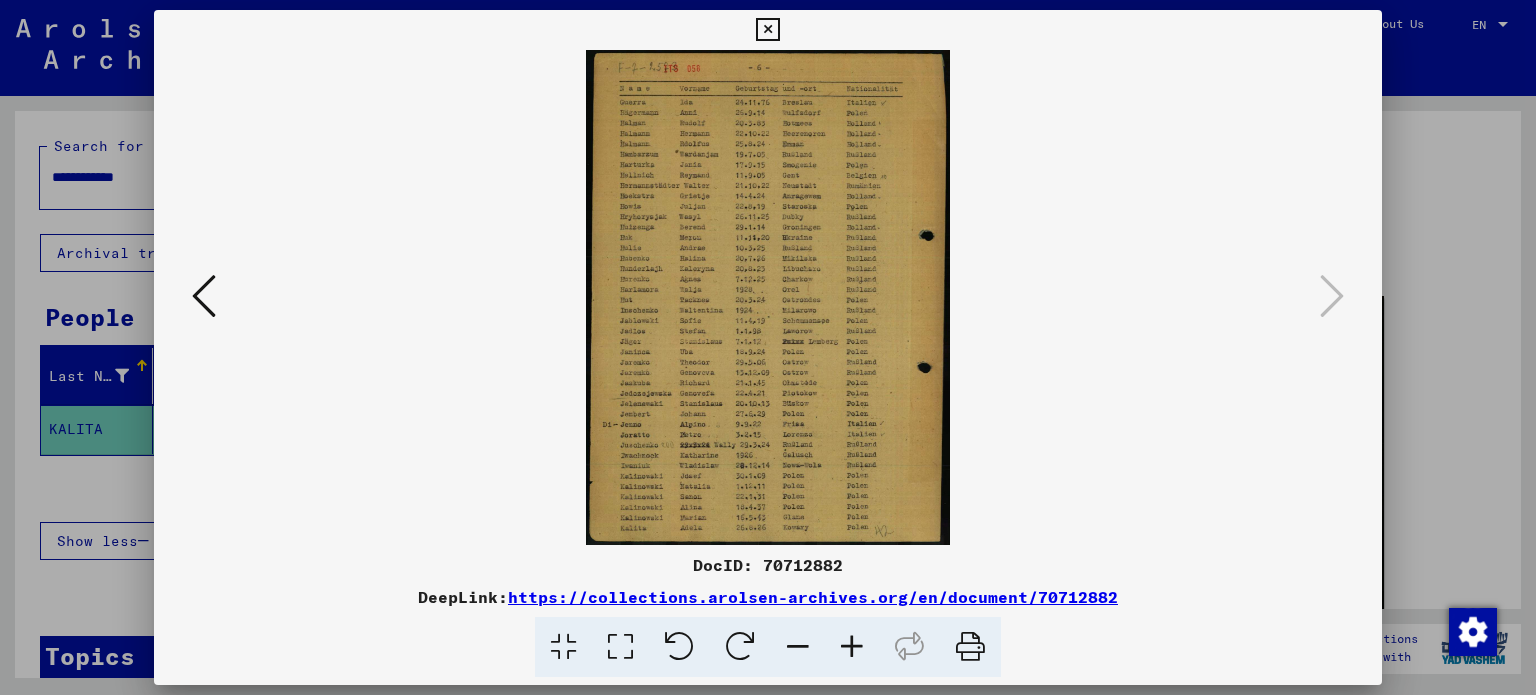 scroll, scrollTop: 0, scrollLeft: 0, axis: both 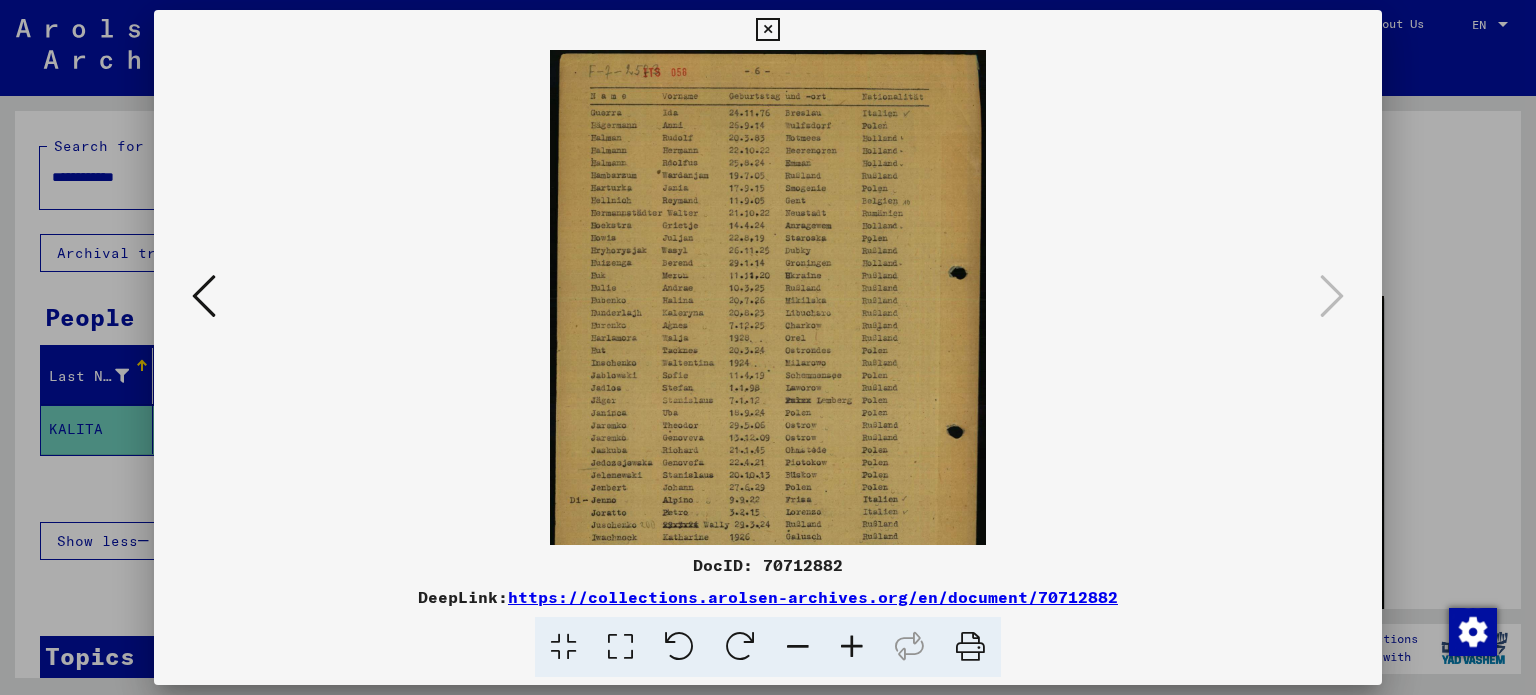 click at bounding box center [852, 647] 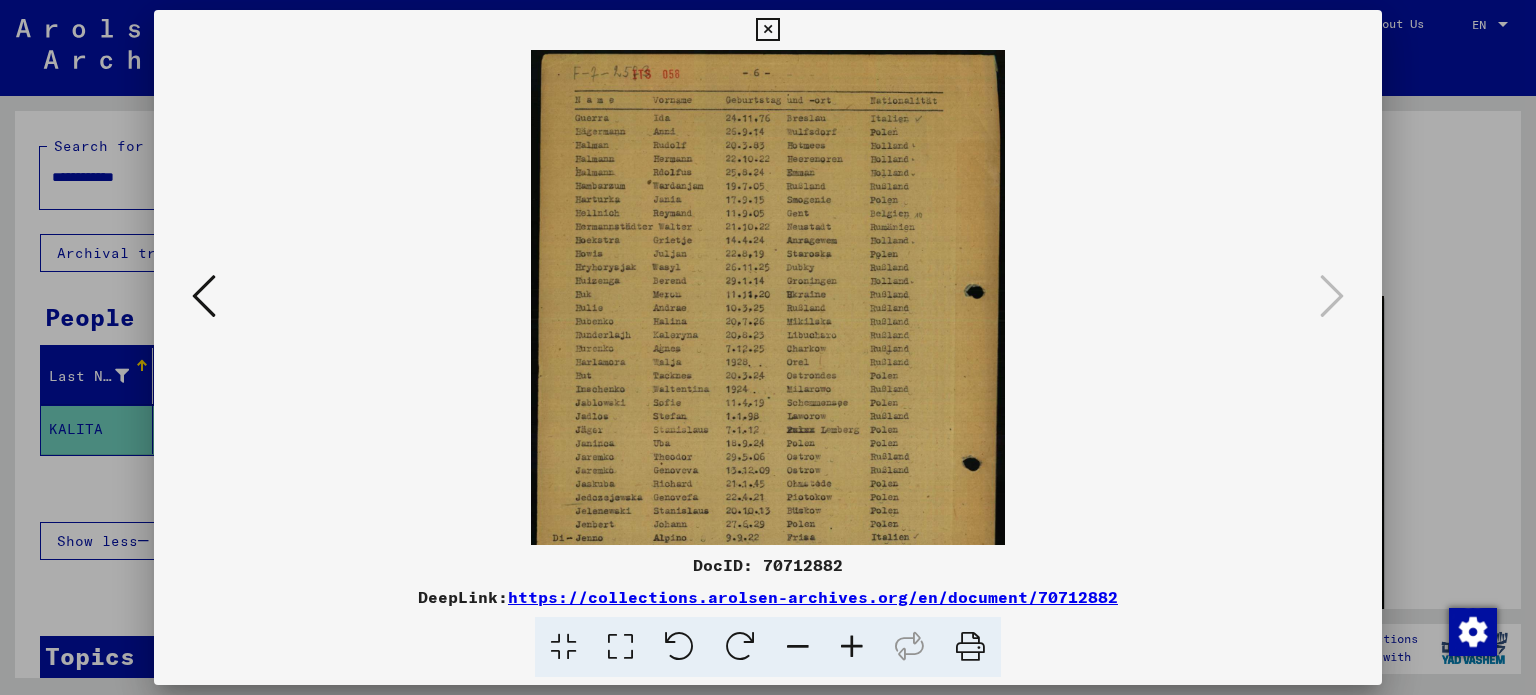 click at bounding box center [852, 647] 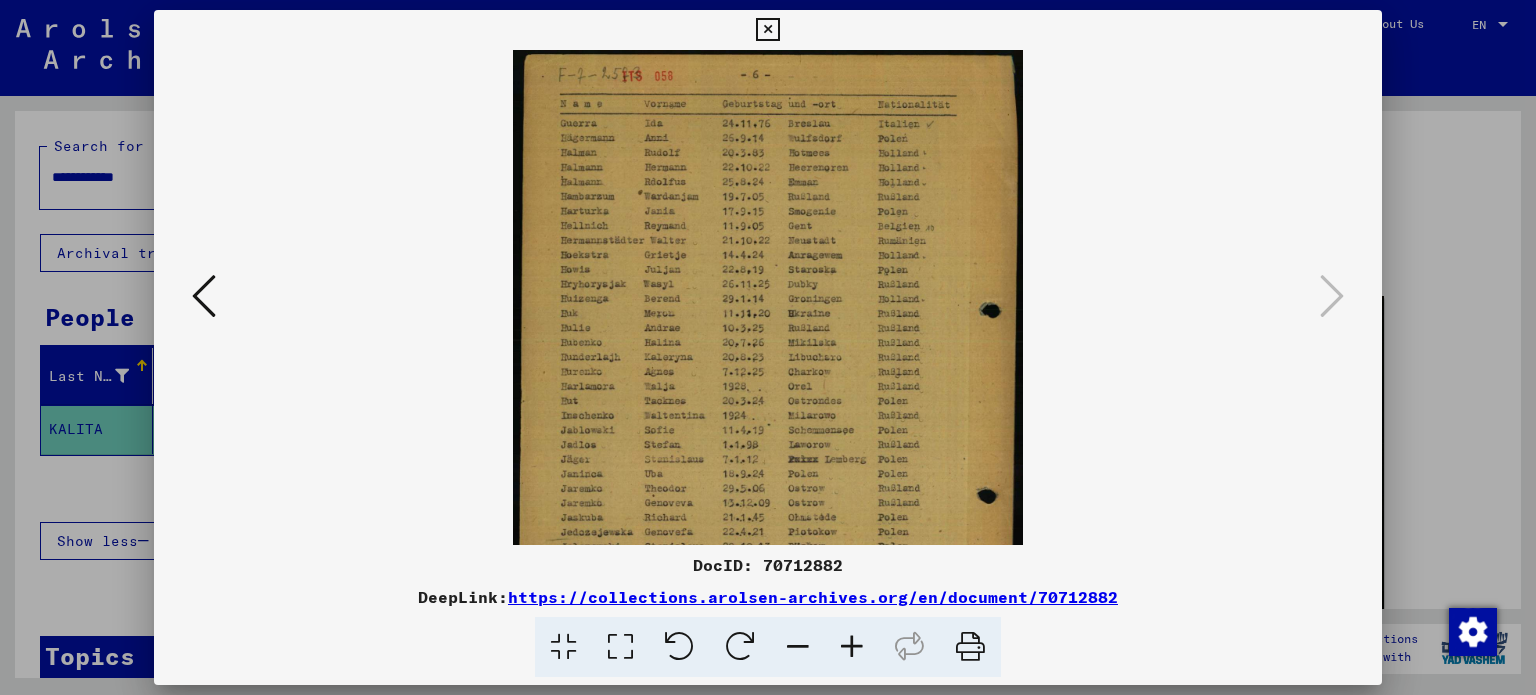 click at bounding box center [852, 647] 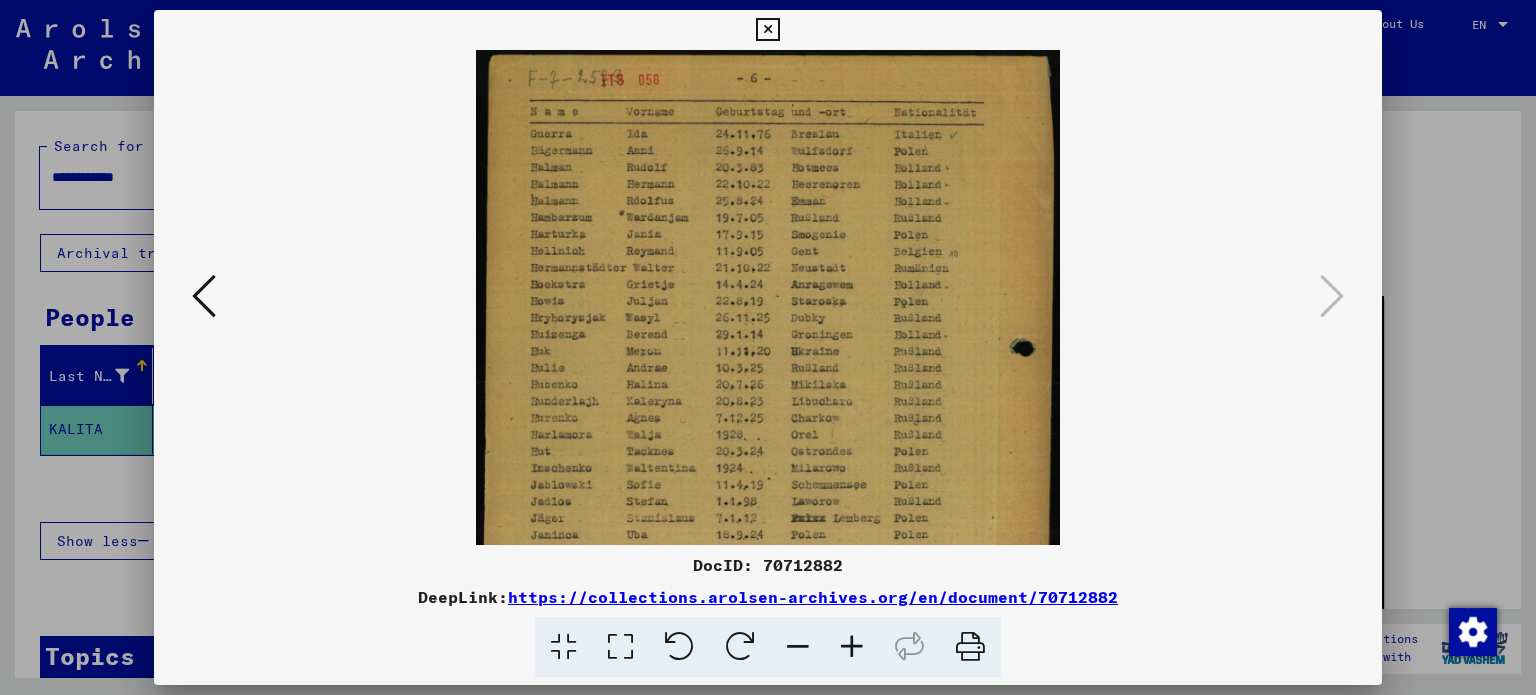 click at bounding box center (852, 647) 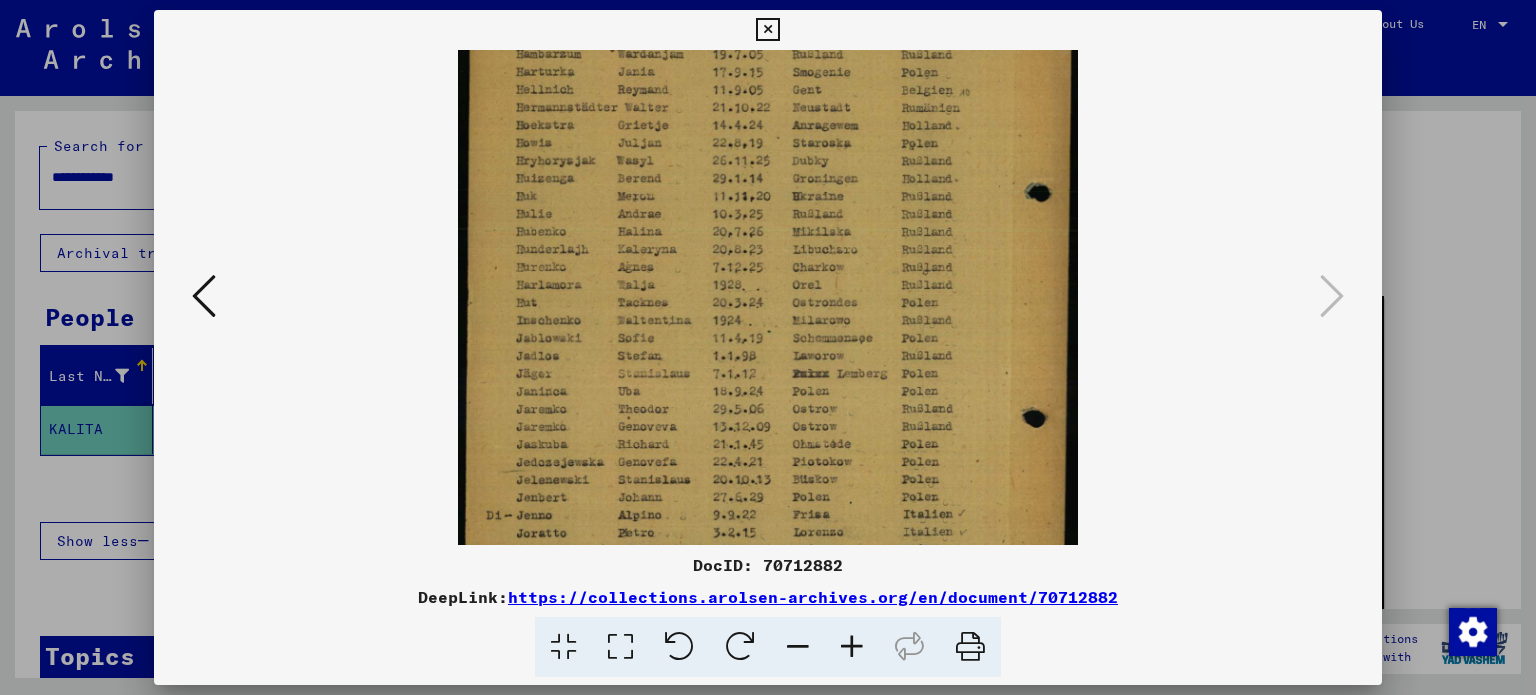 drag, startPoint x: 709, startPoint y: 452, endPoint x: 723, endPoint y: 277, distance: 175.55911 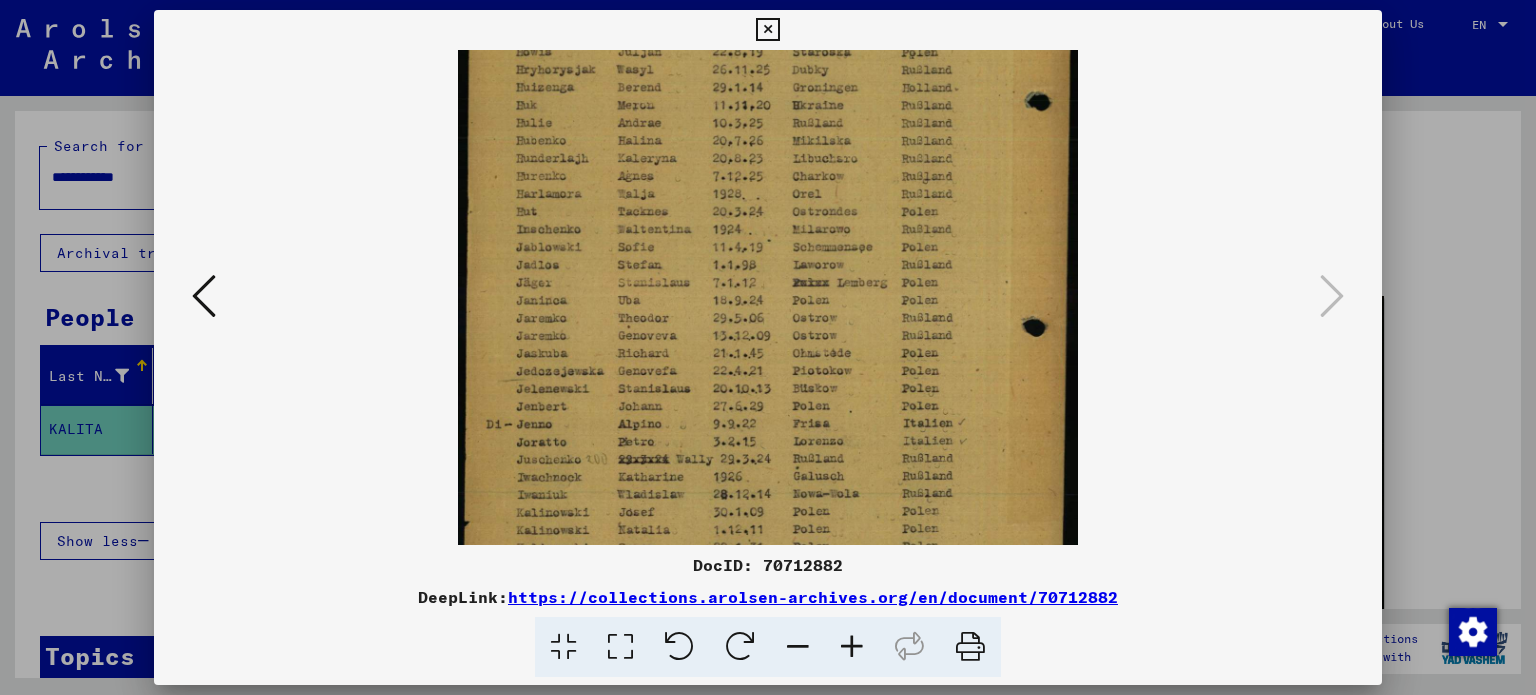 scroll, scrollTop: 349, scrollLeft: 0, axis: vertical 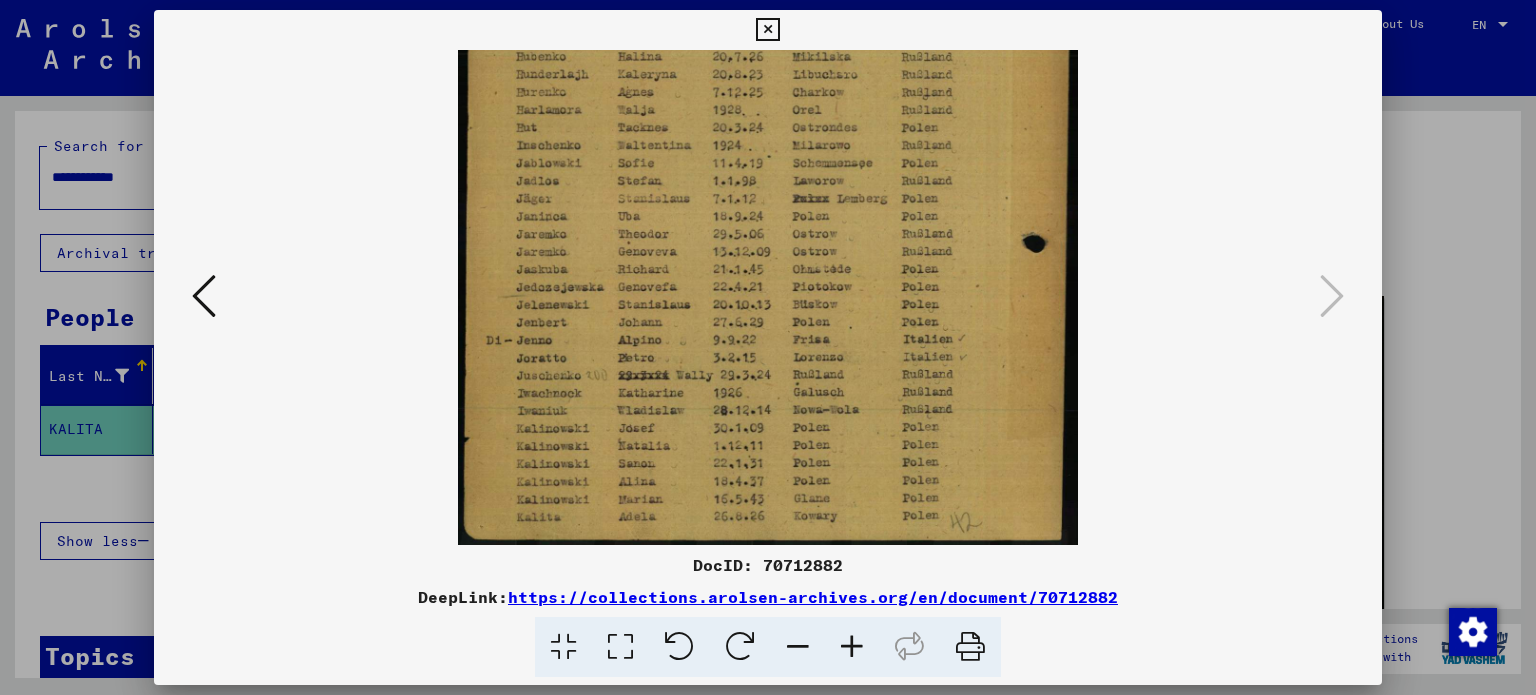 drag, startPoint x: 718, startPoint y: 430, endPoint x: 717, endPoint y: 253, distance: 177.00282 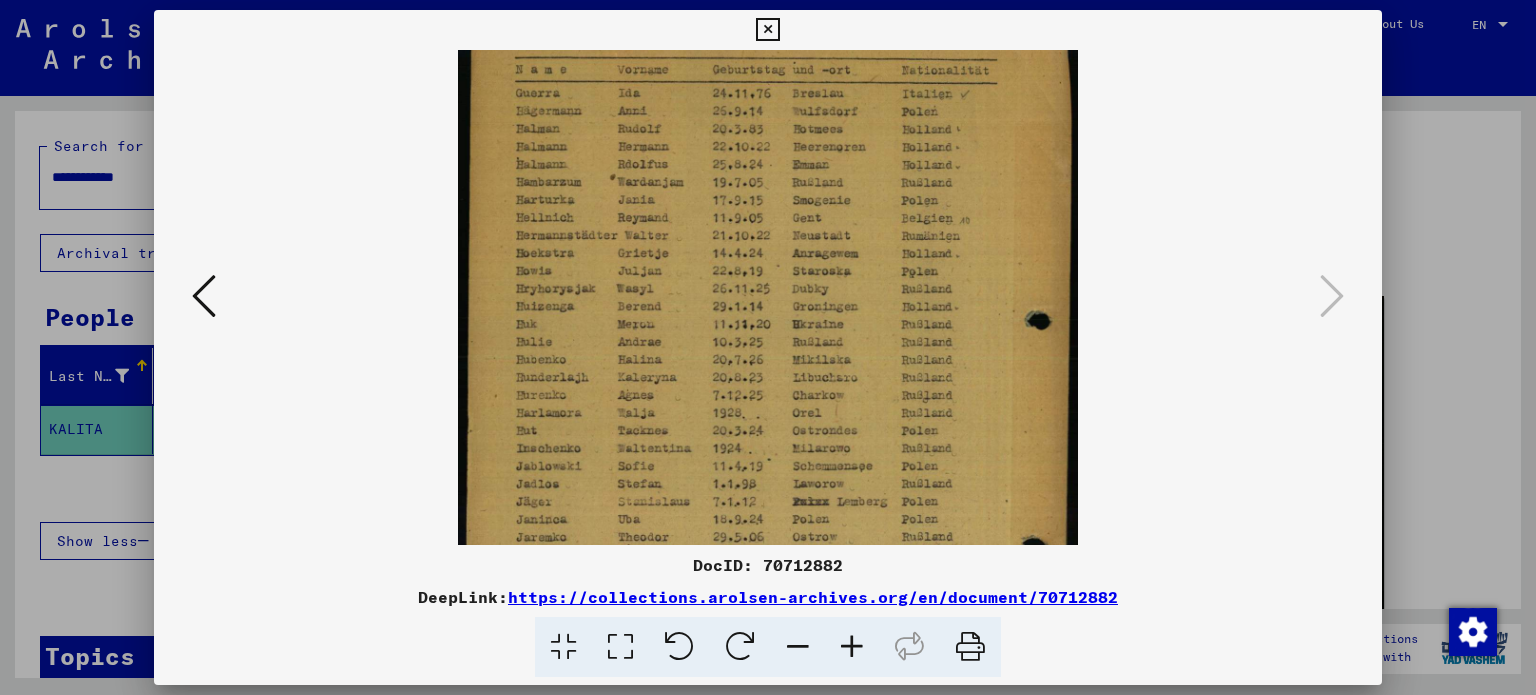 drag, startPoint x: 768, startPoint y: 253, endPoint x: 788, endPoint y: 501, distance: 248.80515 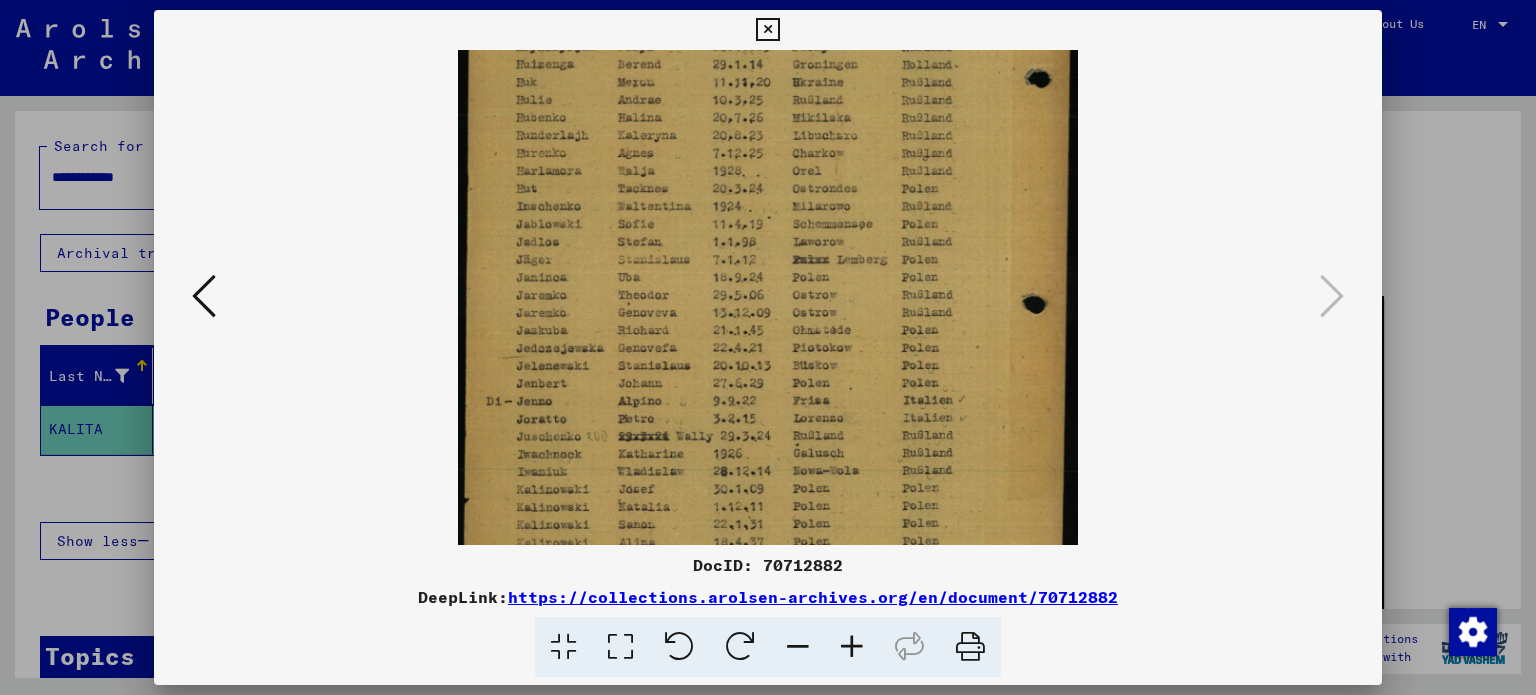 drag, startPoint x: 811, startPoint y: 399, endPoint x: 823, endPoint y: 222, distance: 177.40631 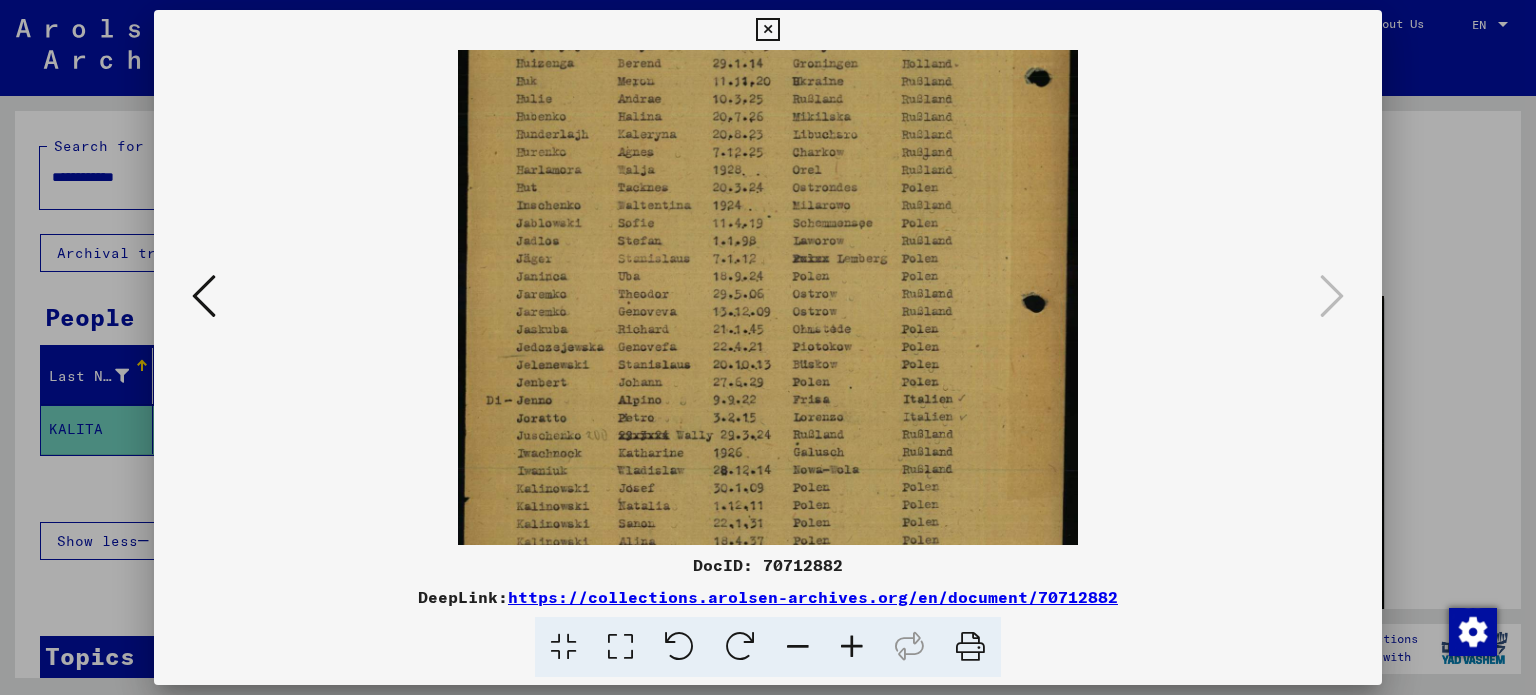 scroll, scrollTop: 349, scrollLeft: 0, axis: vertical 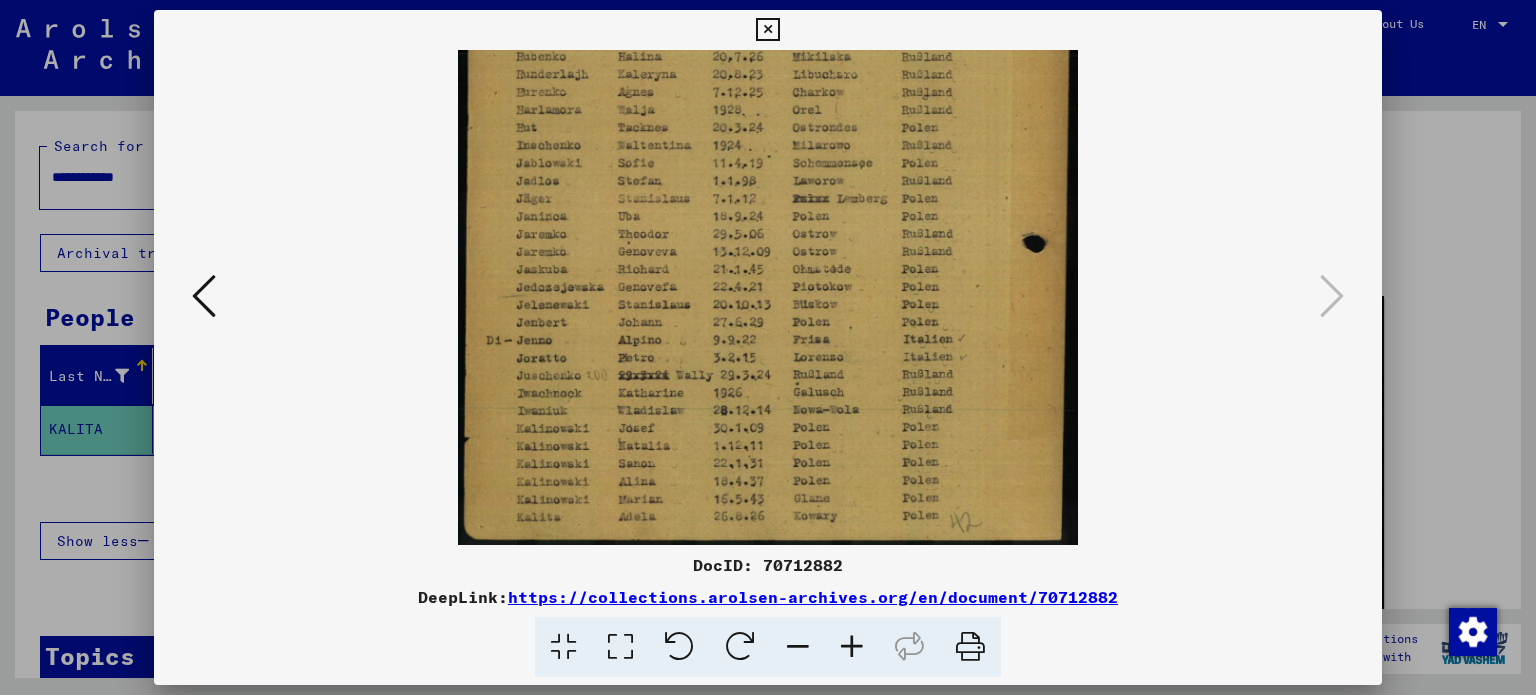 drag, startPoint x: 823, startPoint y: 411, endPoint x: 823, endPoint y: 254, distance: 157 